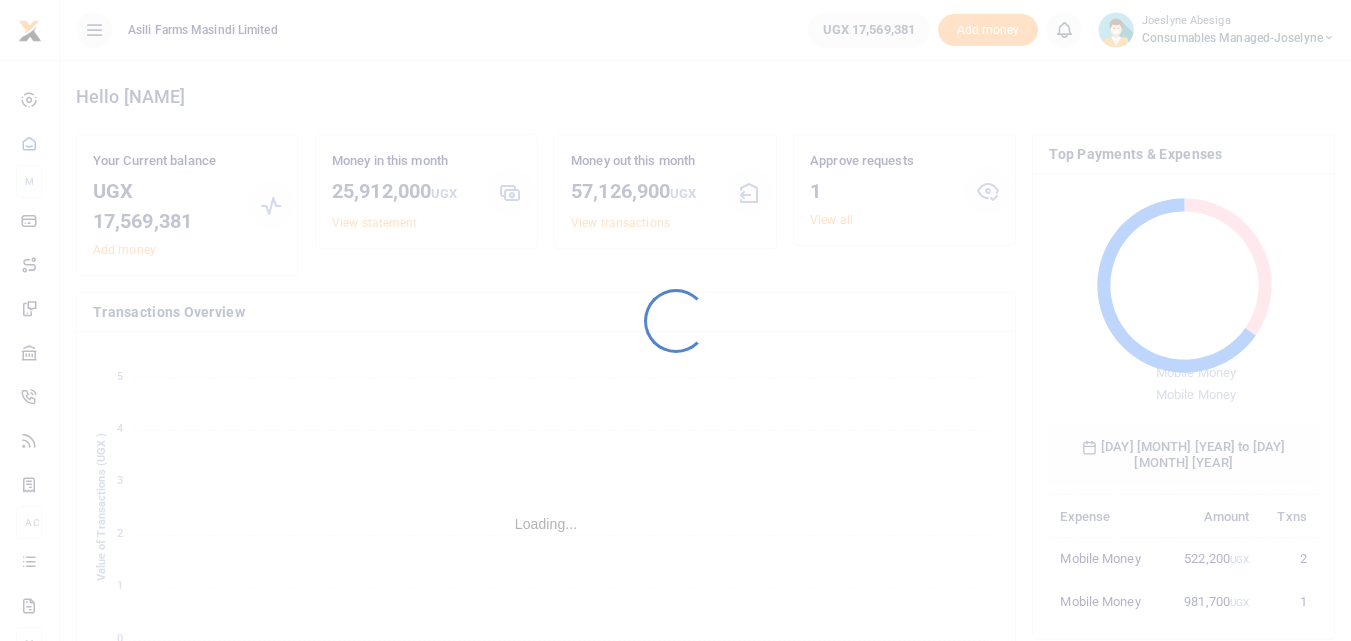 scroll, scrollTop: 0, scrollLeft: 0, axis: both 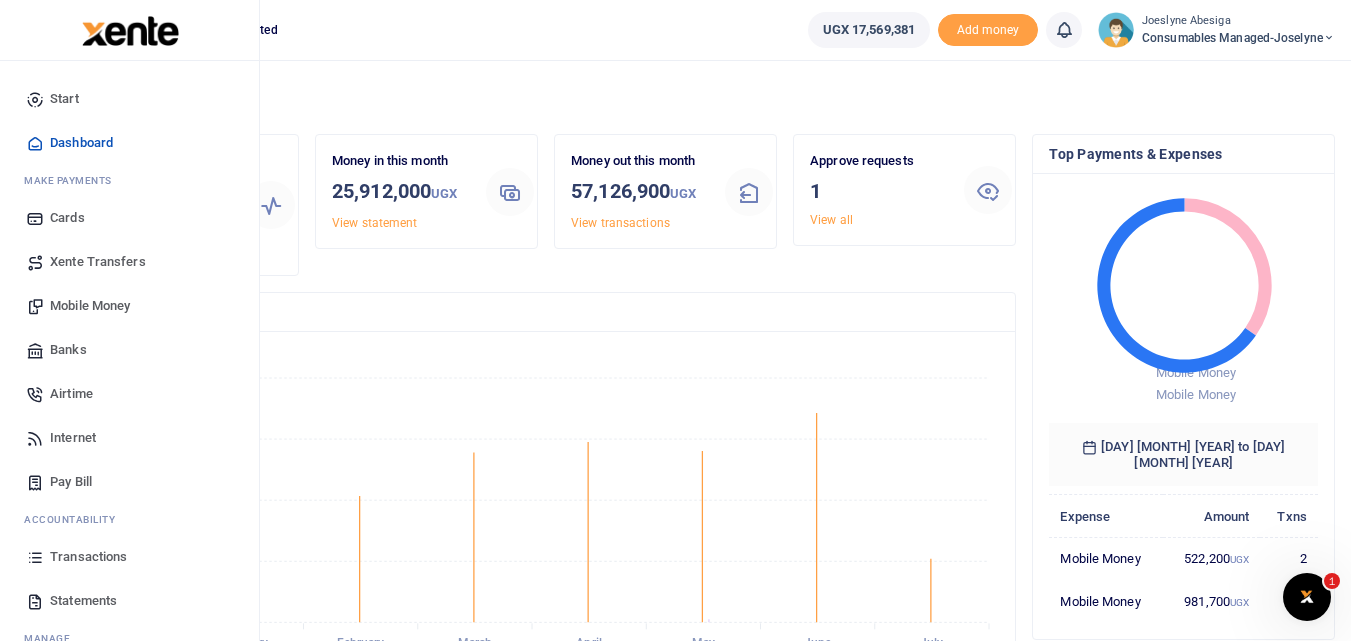 click on "Mobile Money" at bounding box center [90, 306] 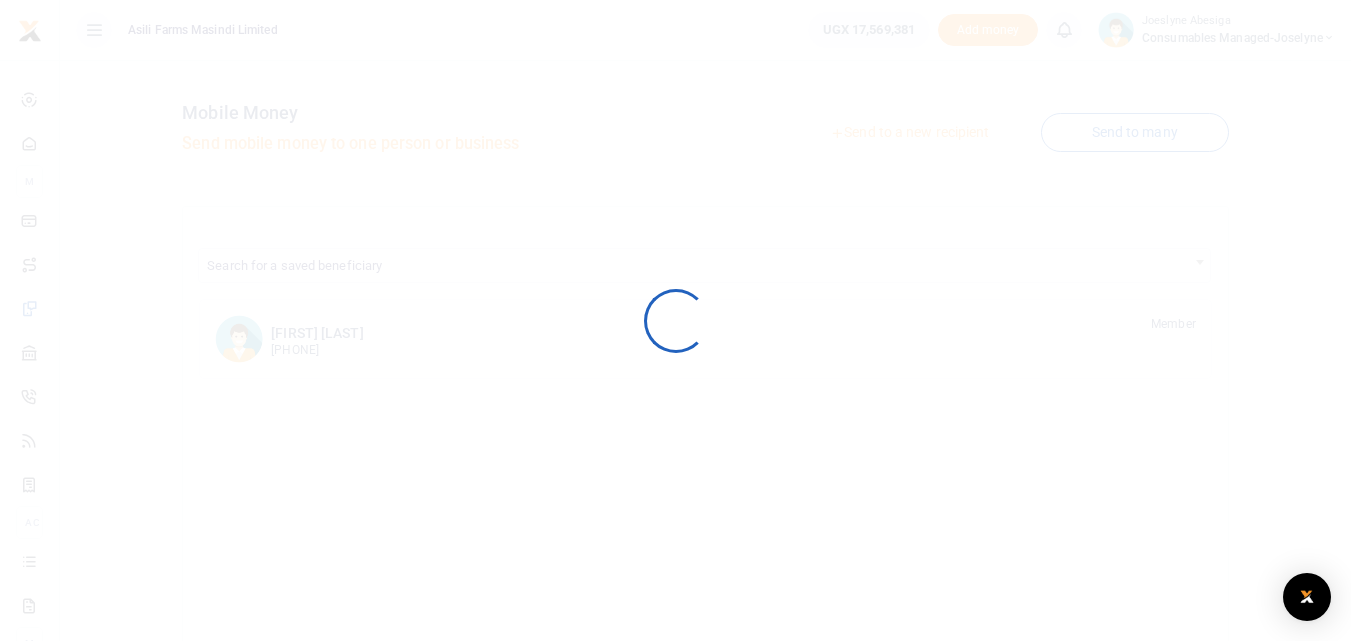 scroll, scrollTop: 0, scrollLeft: 0, axis: both 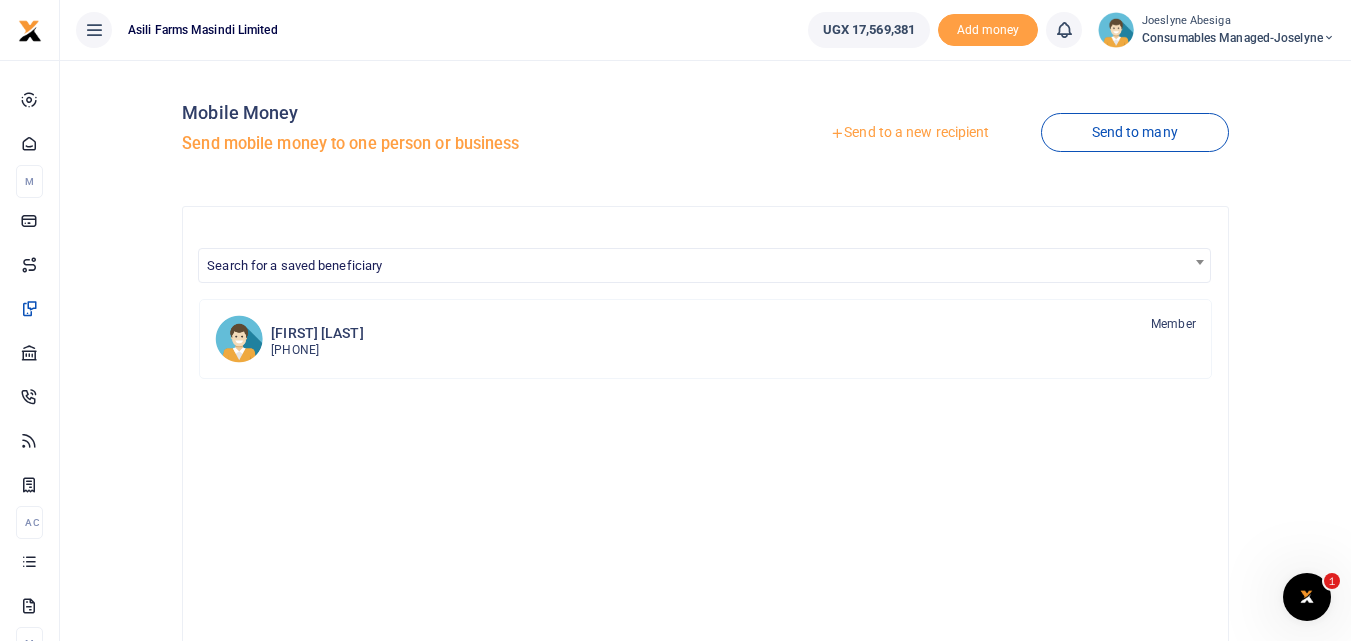 click on "Send to a new recipient" at bounding box center [909, 133] 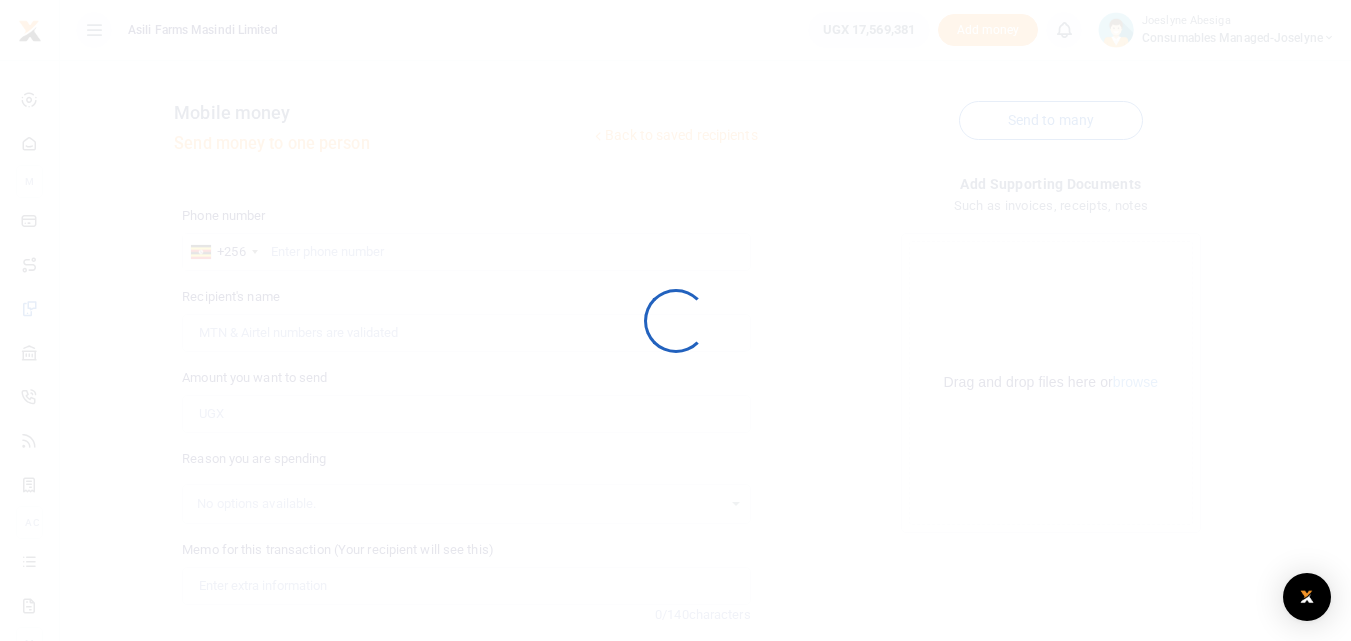 scroll, scrollTop: 0, scrollLeft: 0, axis: both 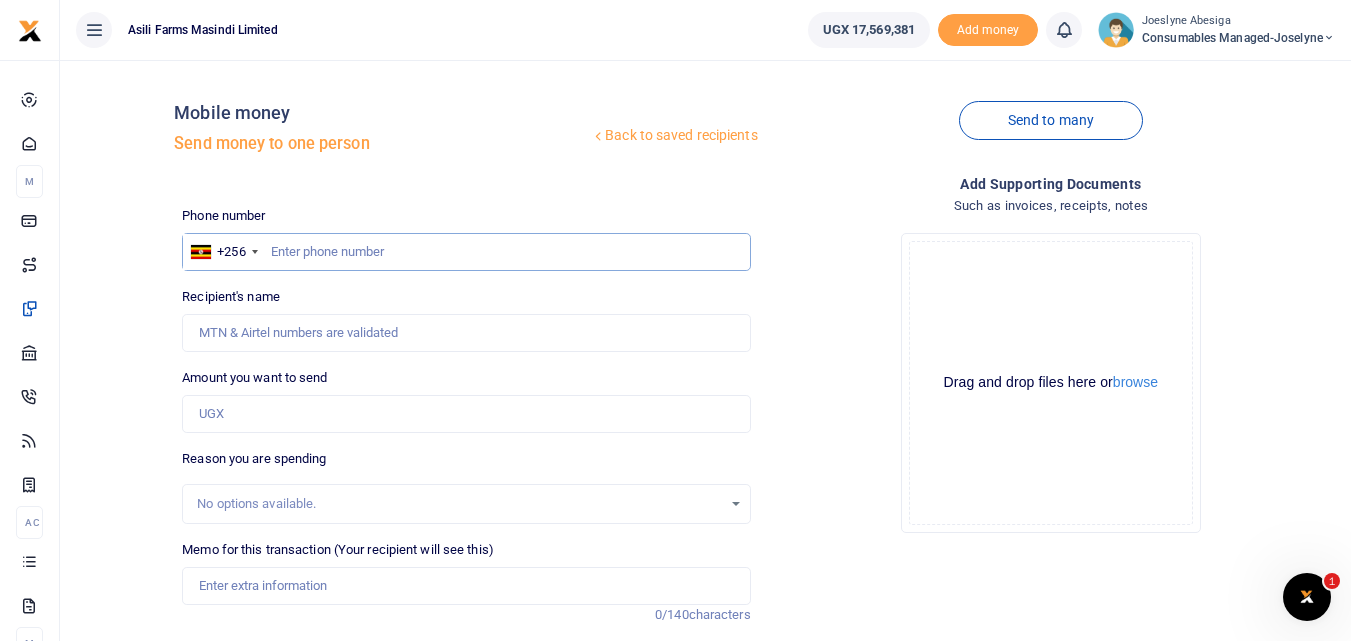 click at bounding box center [466, 252] 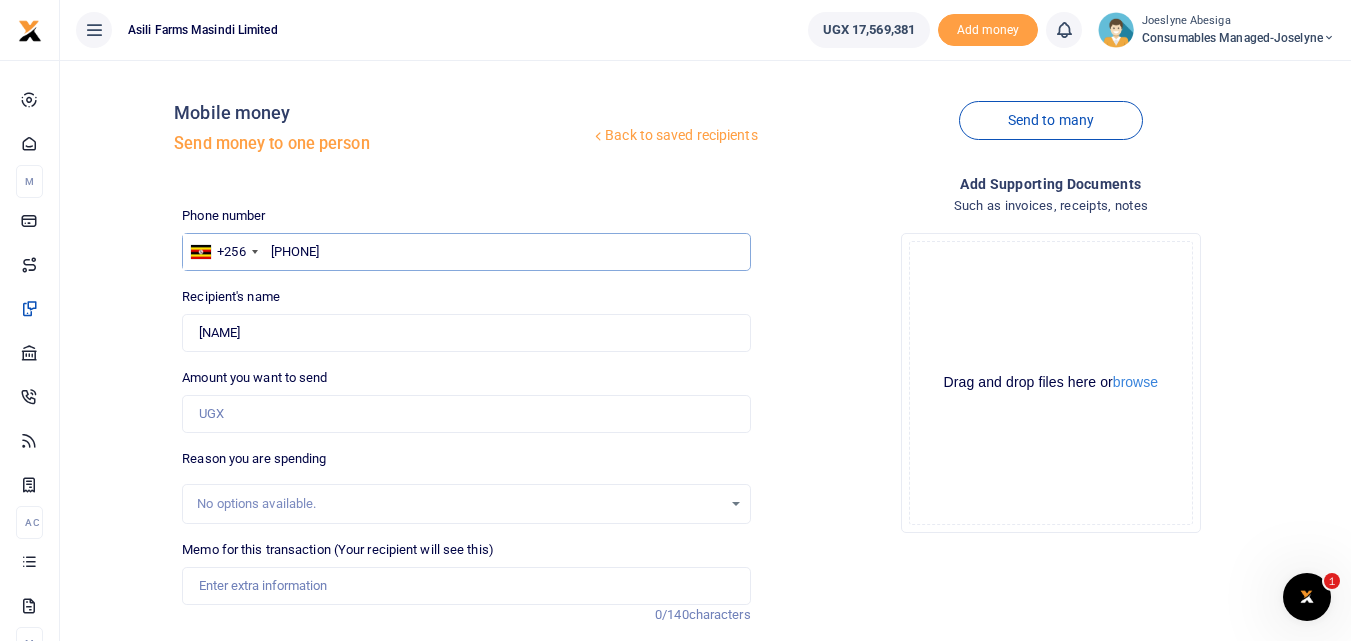 type on "742332605" 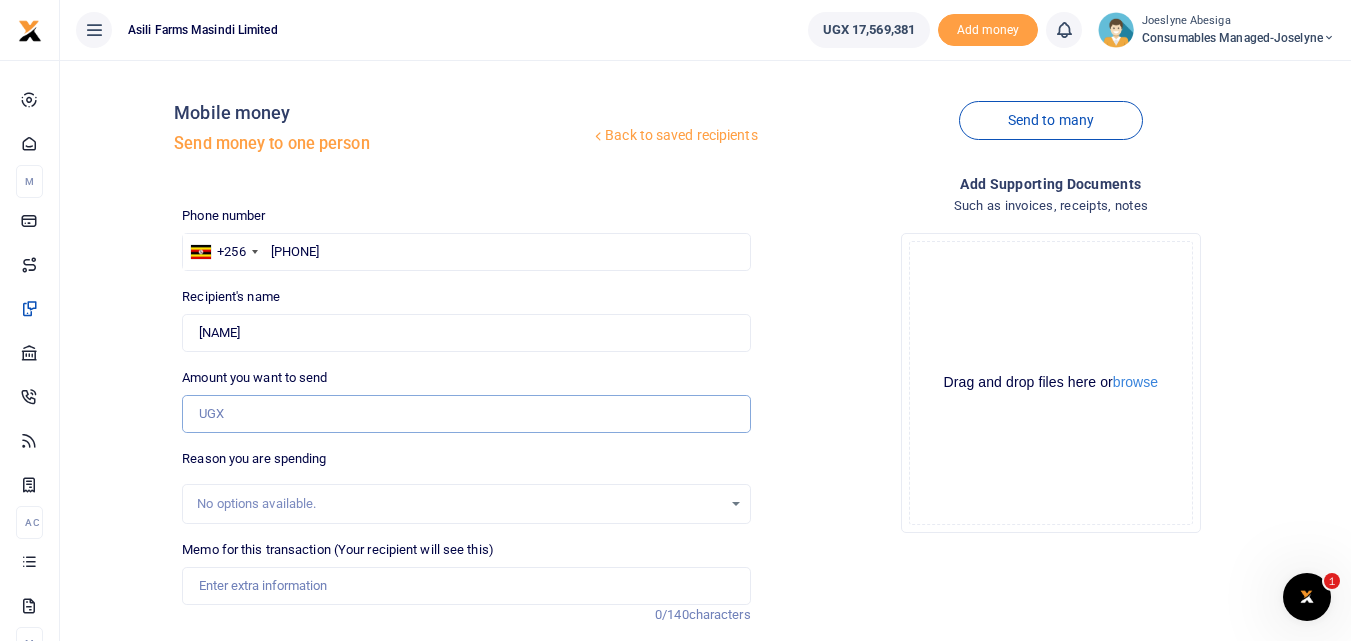 click on "Amount you want to send" at bounding box center (466, 414) 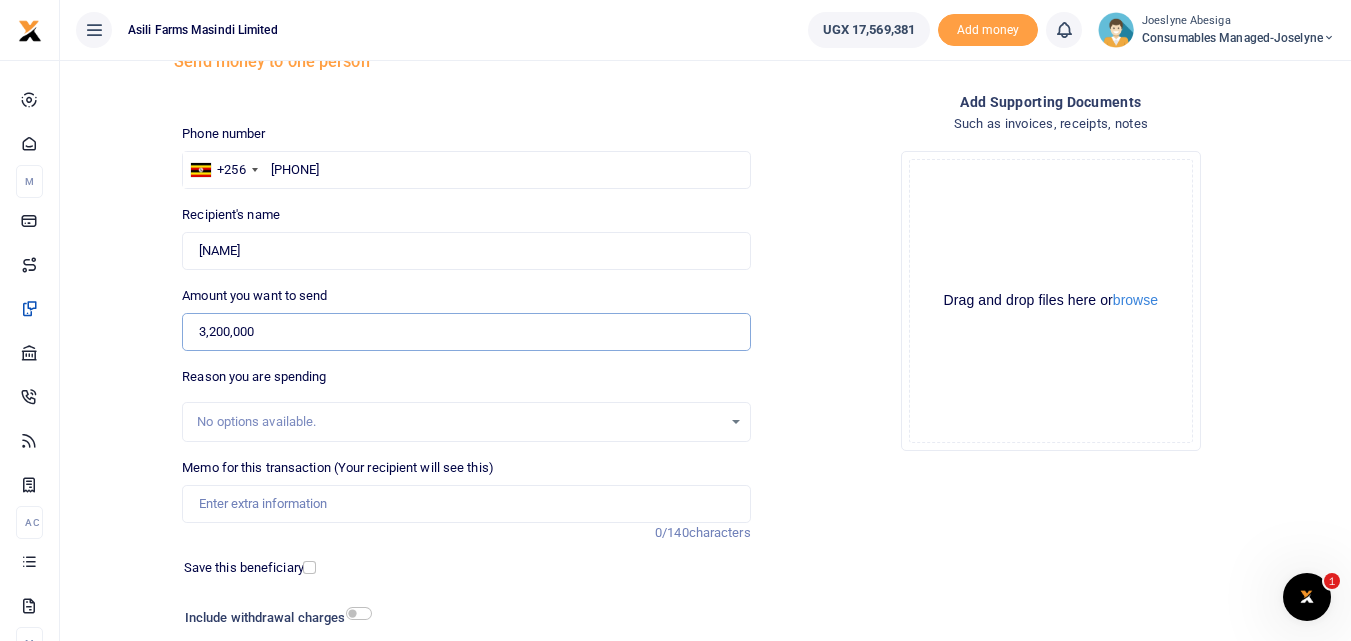 scroll, scrollTop: 89, scrollLeft: 0, axis: vertical 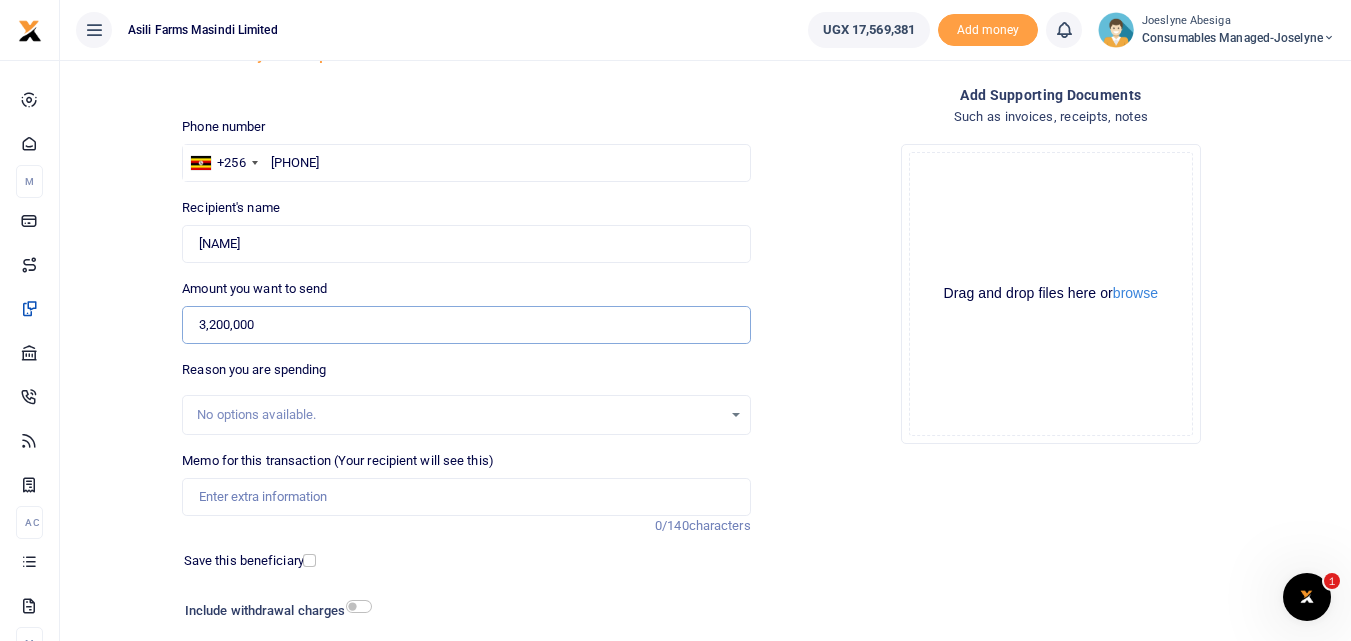 type on "3,200,000" 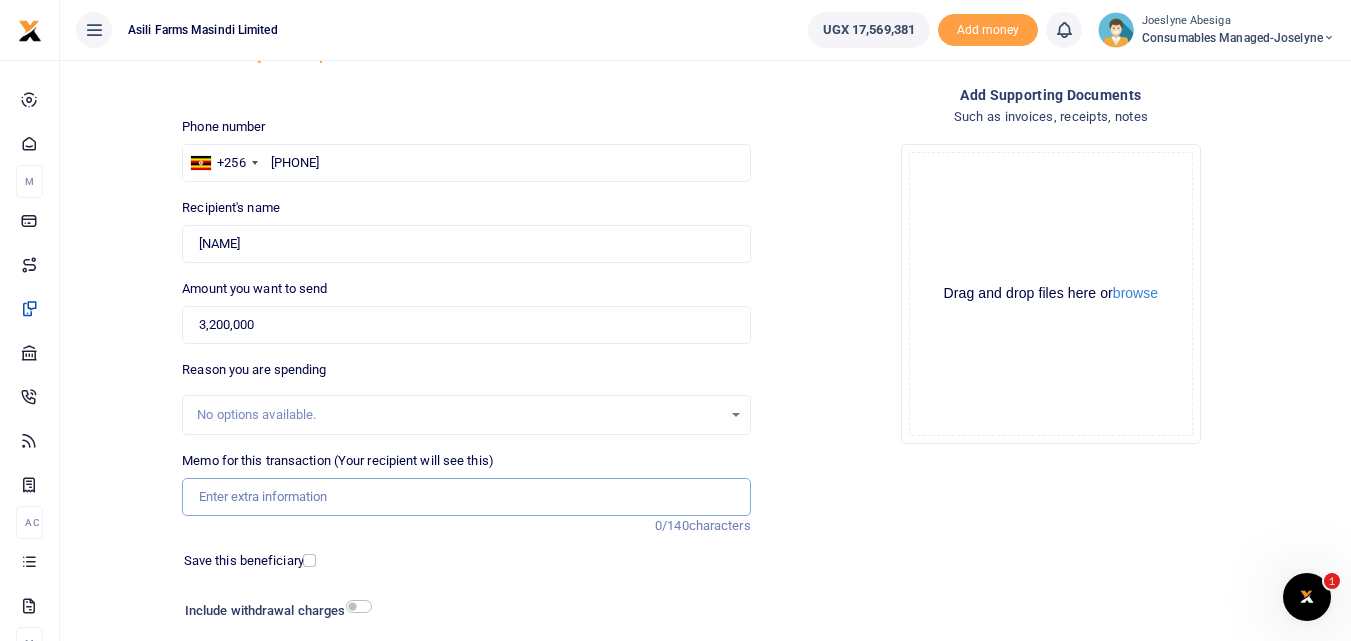 click on "Memo for this transaction (Your recipient will see this)" at bounding box center [466, 497] 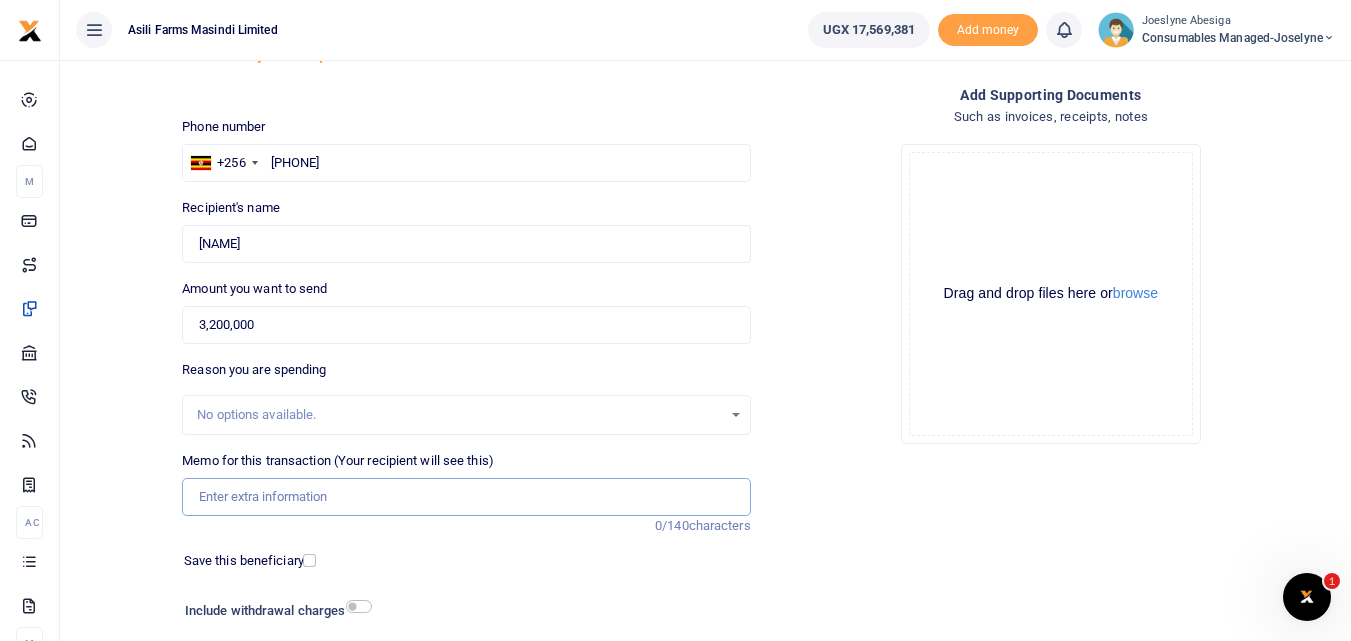 click on "Memo for this transaction (Your recipient will see this)" at bounding box center (466, 497) 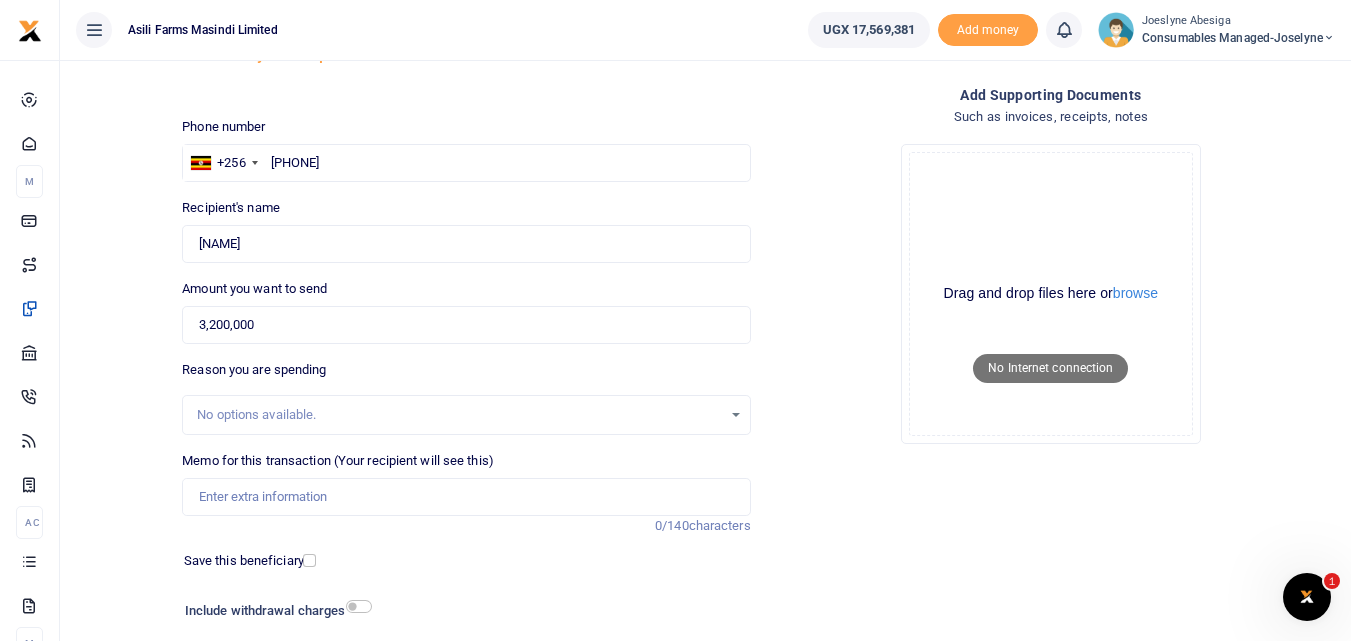 click on "Memo for this transaction (Your recipient will see this)
Reason is required.
0/140  characters" at bounding box center [466, 493] 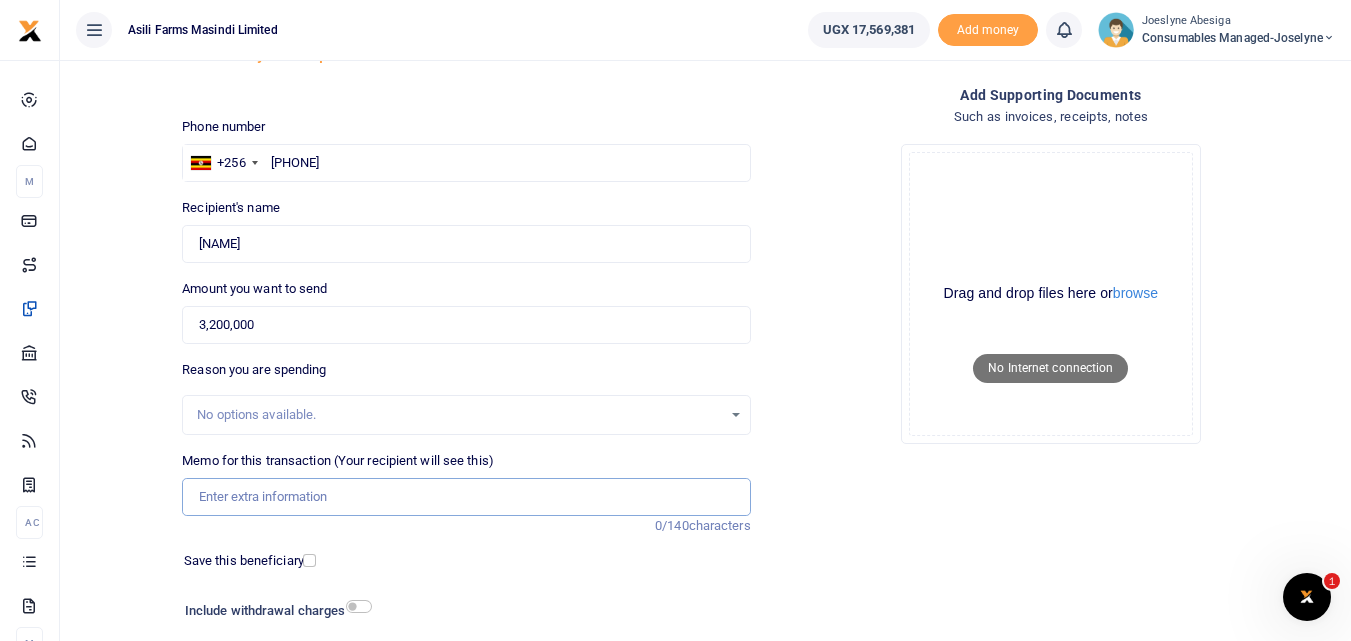 click on "Memo for this transaction (Your recipient will see this)" at bounding box center [466, 497] 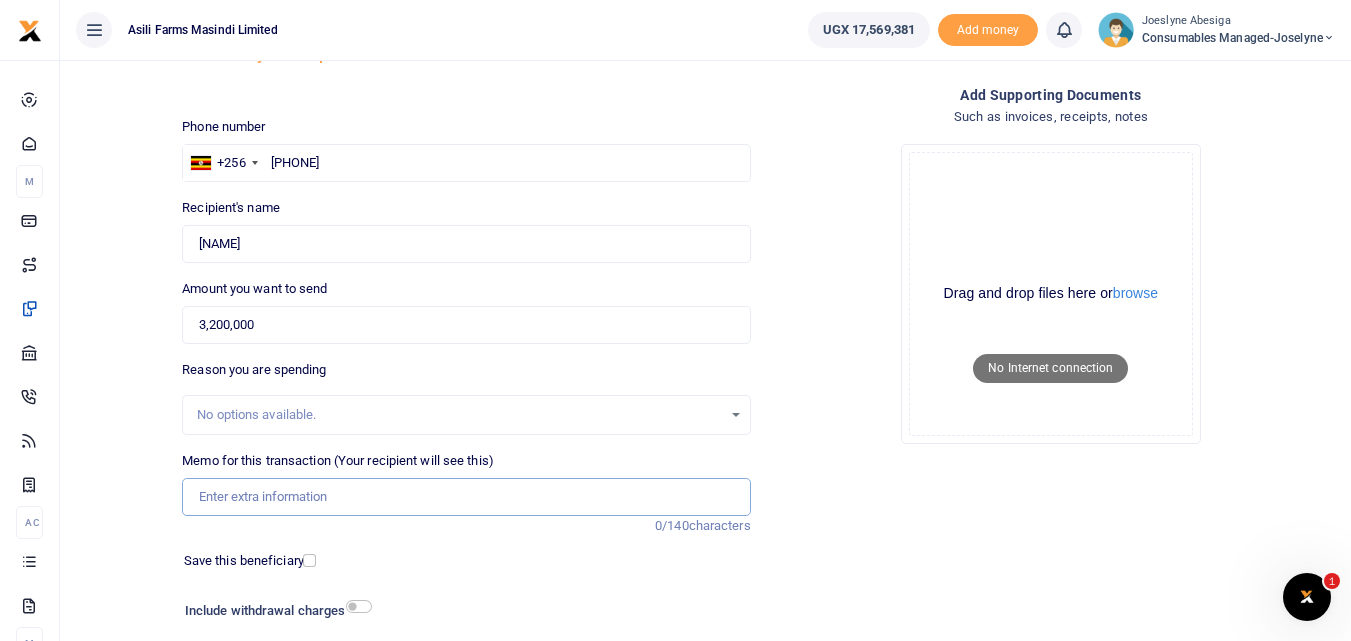 paste on "WK 28 /007 / 10" 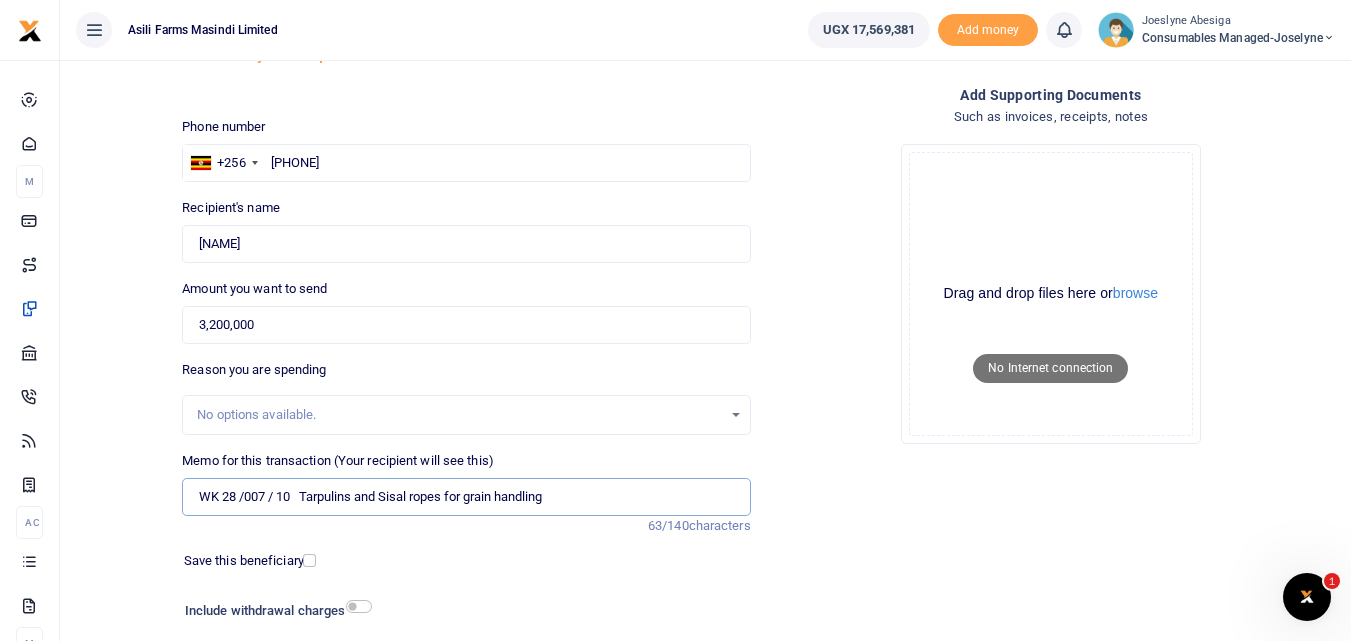 click on "WK 28 /007 / 10   Tarpulins and Sisal ropes for grain handling" at bounding box center (466, 497) 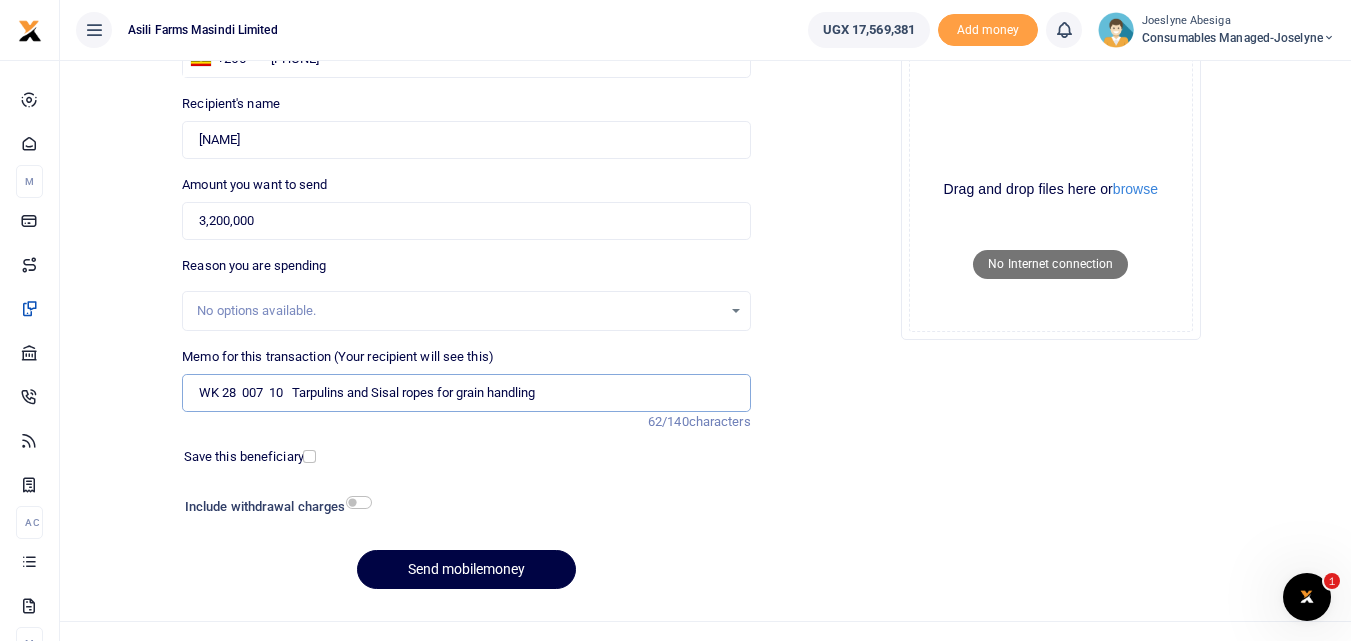 scroll, scrollTop: 225, scrollLeft: 0, axis: vertical 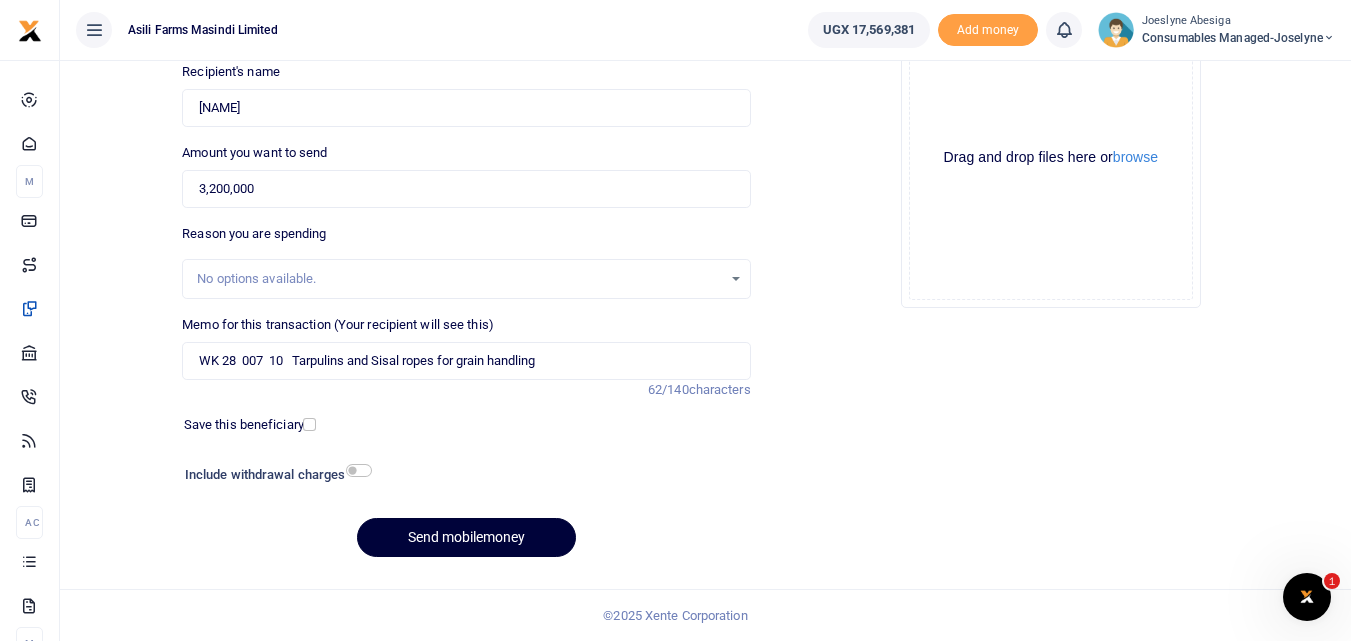 click on "Send mobilemoney" at bounding box center [466, 537] 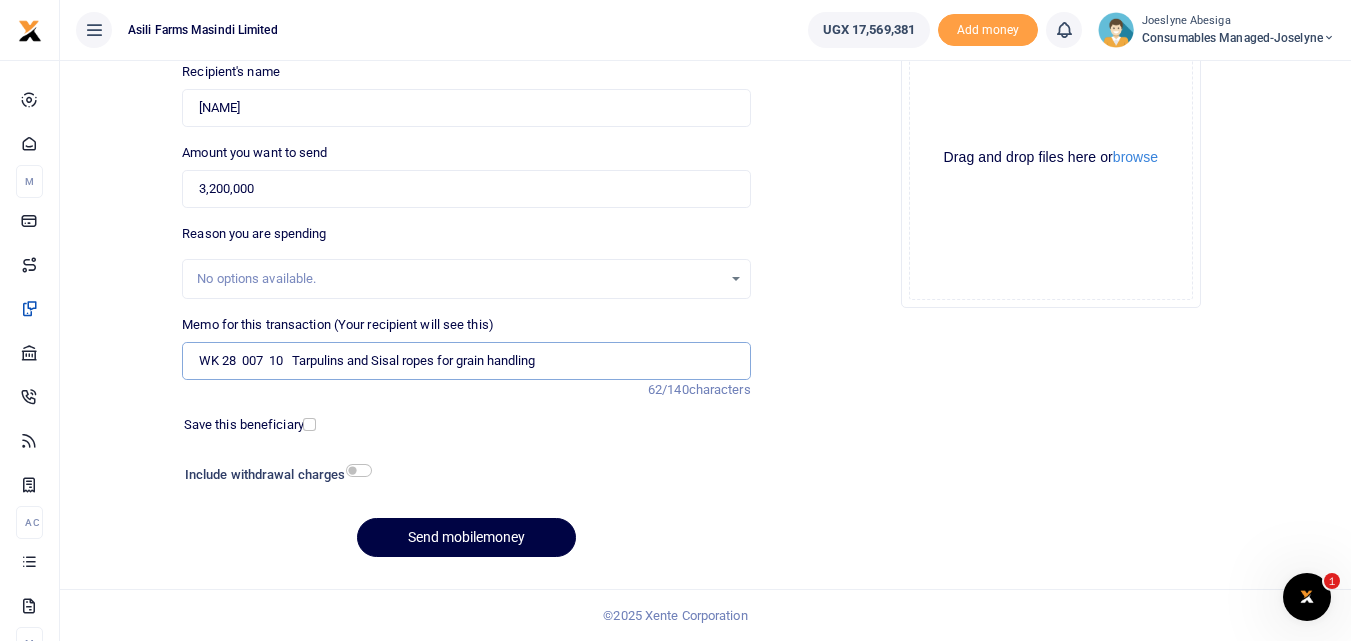 click on "WK 28  007  10   Tarpulins and Sisal ropes for grain handling" at bounding box center [466, 361] 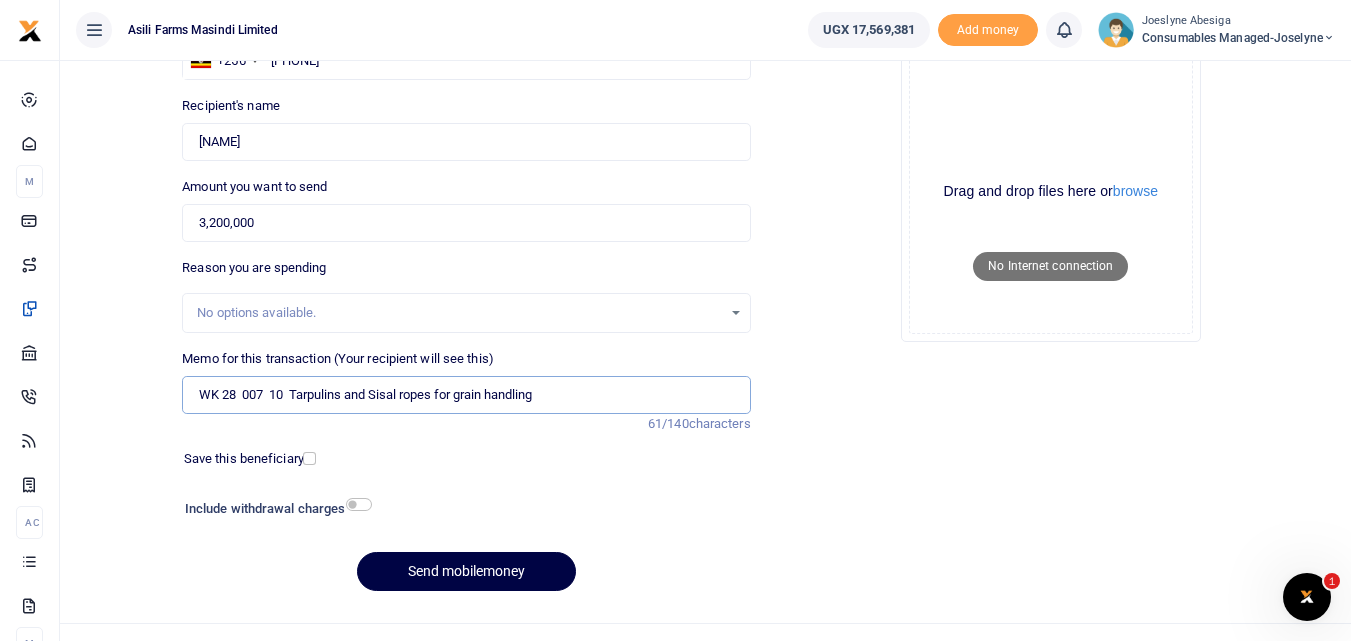 scroll, scrollTop: 195, scrollLeft: 0, axis: vertical 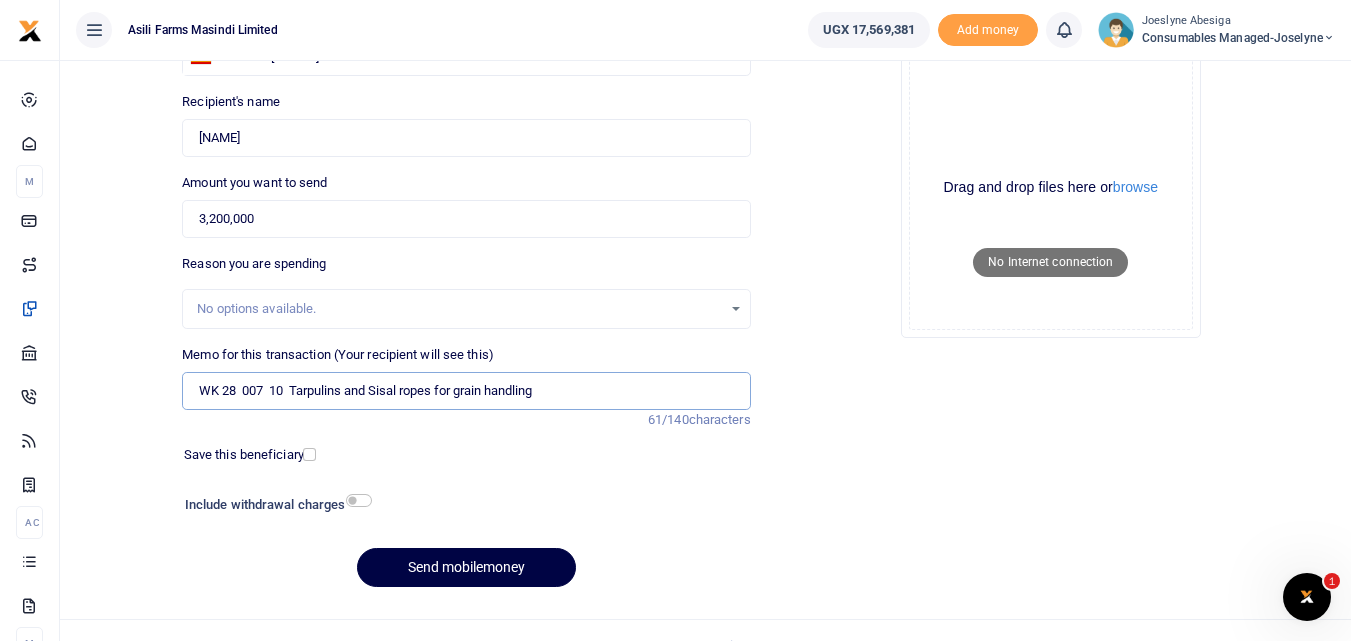 type on "WK 28  007  10  Tarpulins and Sisal ropes for grain handling" 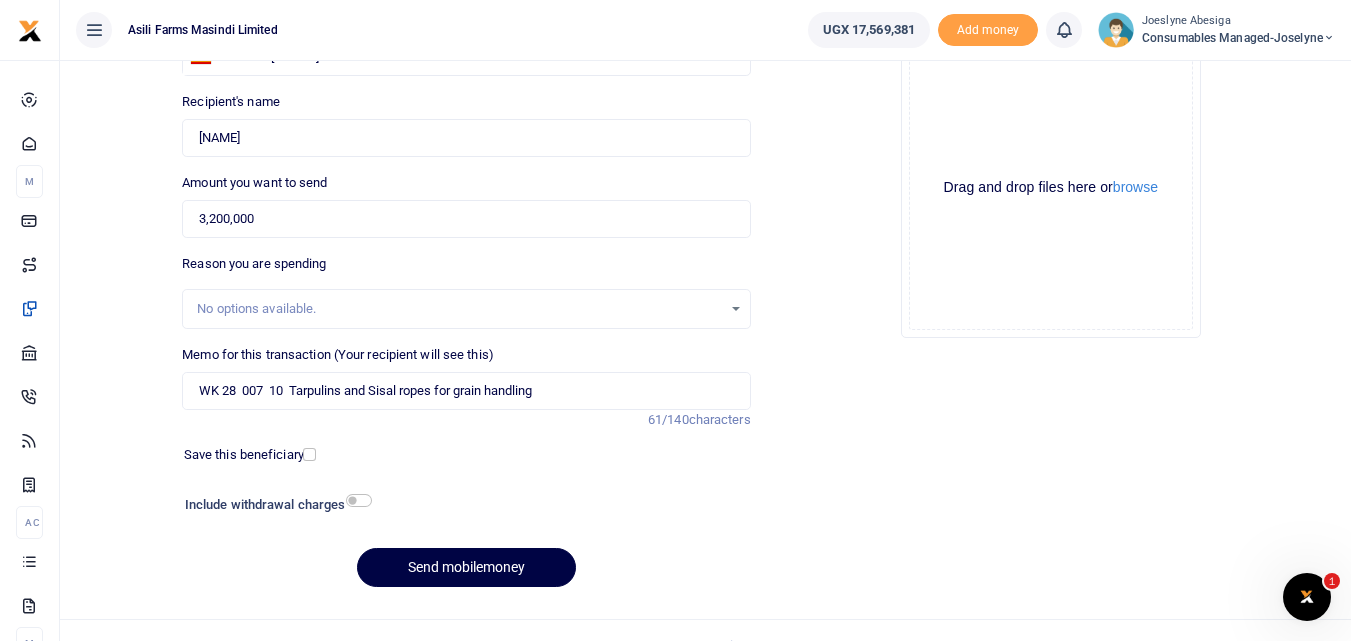 click on "Drop your files here Drag and drop files here or  browse Powered by  Uppy Connected to the Internet" at bounding box center [1051, 188] 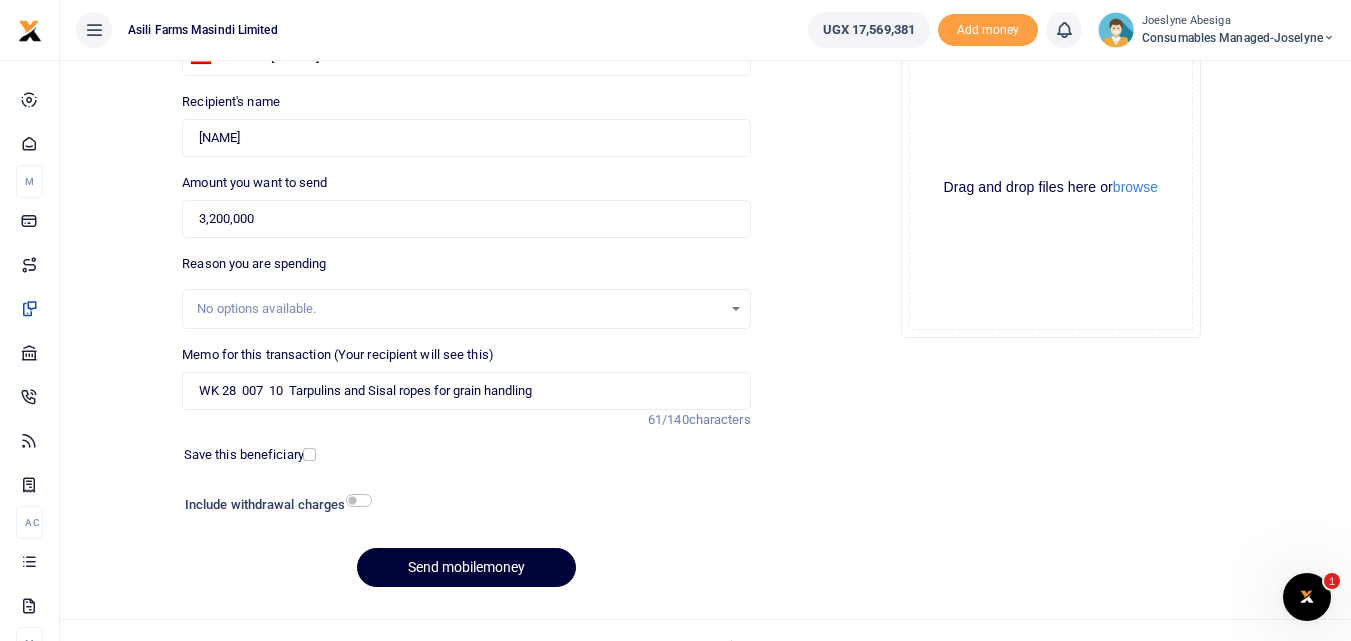 click on "Send mobilemoney" at bounding box center (466, 567) 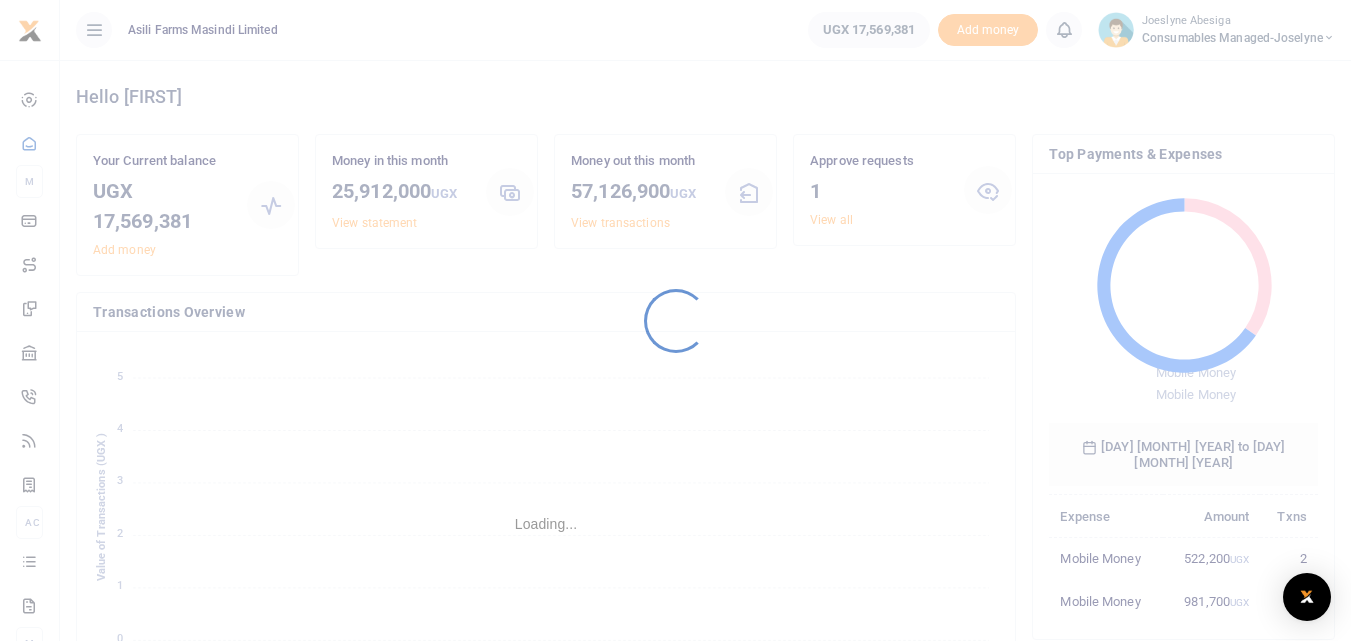 scroll, scrollTop: 0, scrollLeft: 0, axis: both 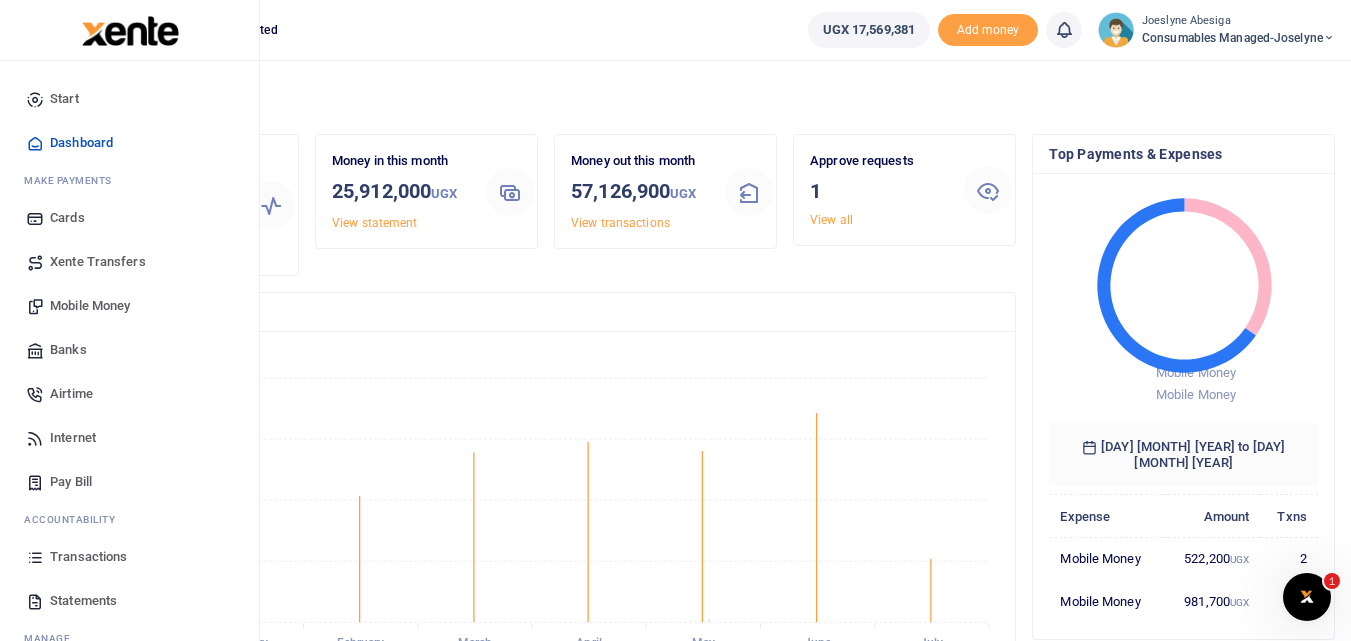 click on "Mobile Money" at bounding box center (90, 306) 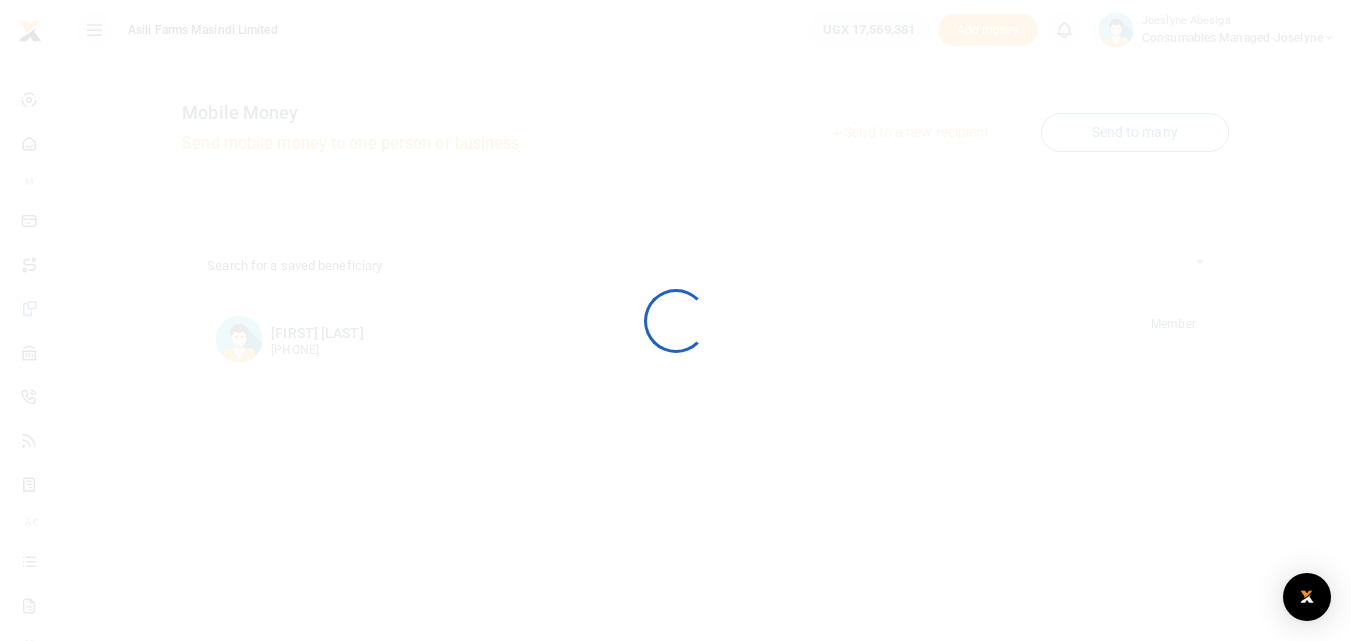 scroll, scrollTop: 0, scrollLeft: 0, axis: both 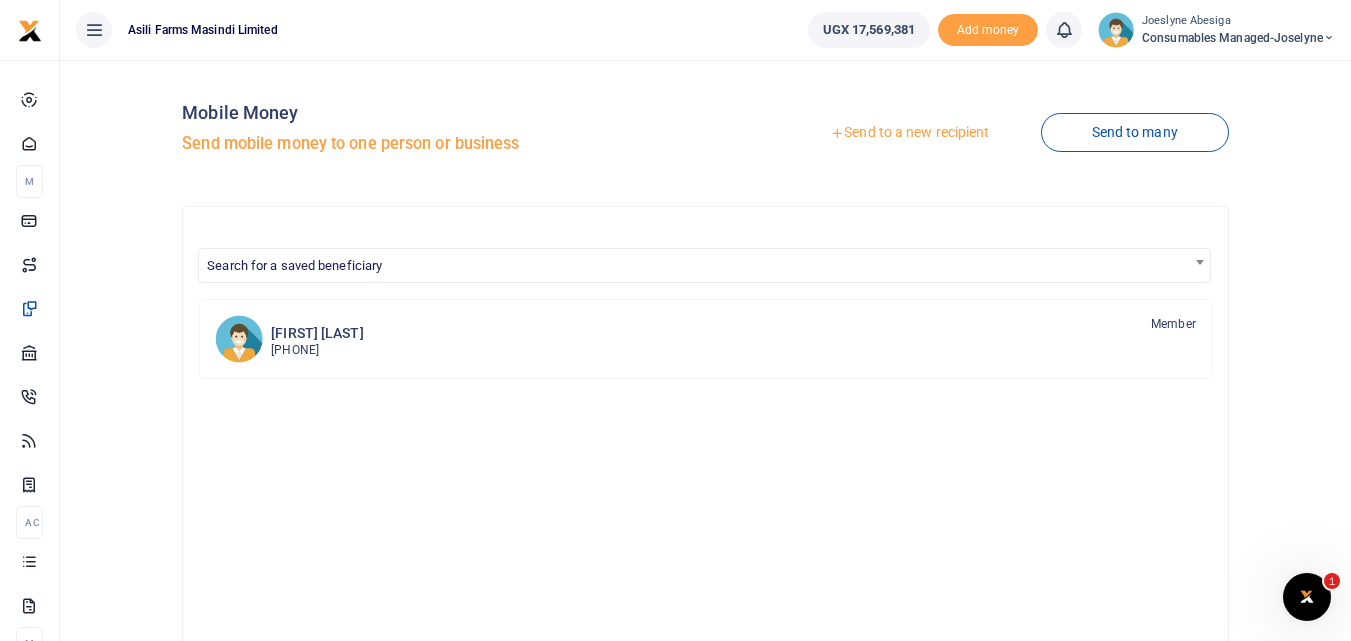 click on "Send to a new recipient" at bounding box center (909, 133) 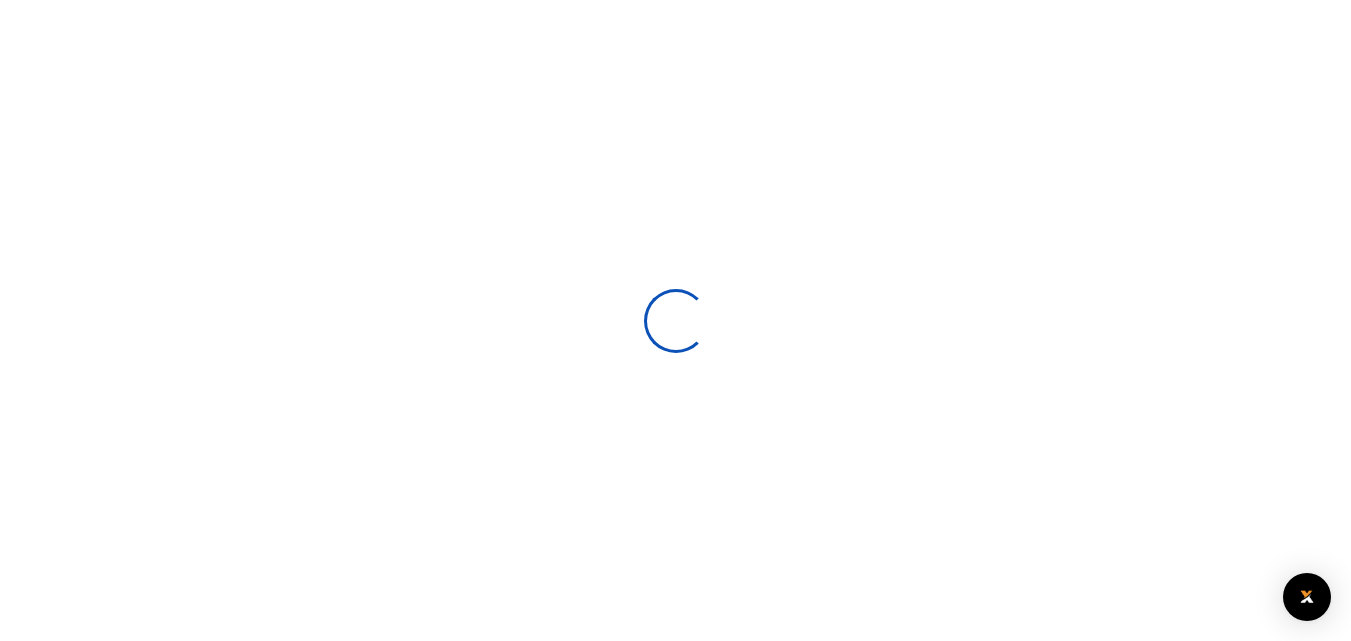 scroll, scrollTop: 0, scrollLeft: 0, axis: both 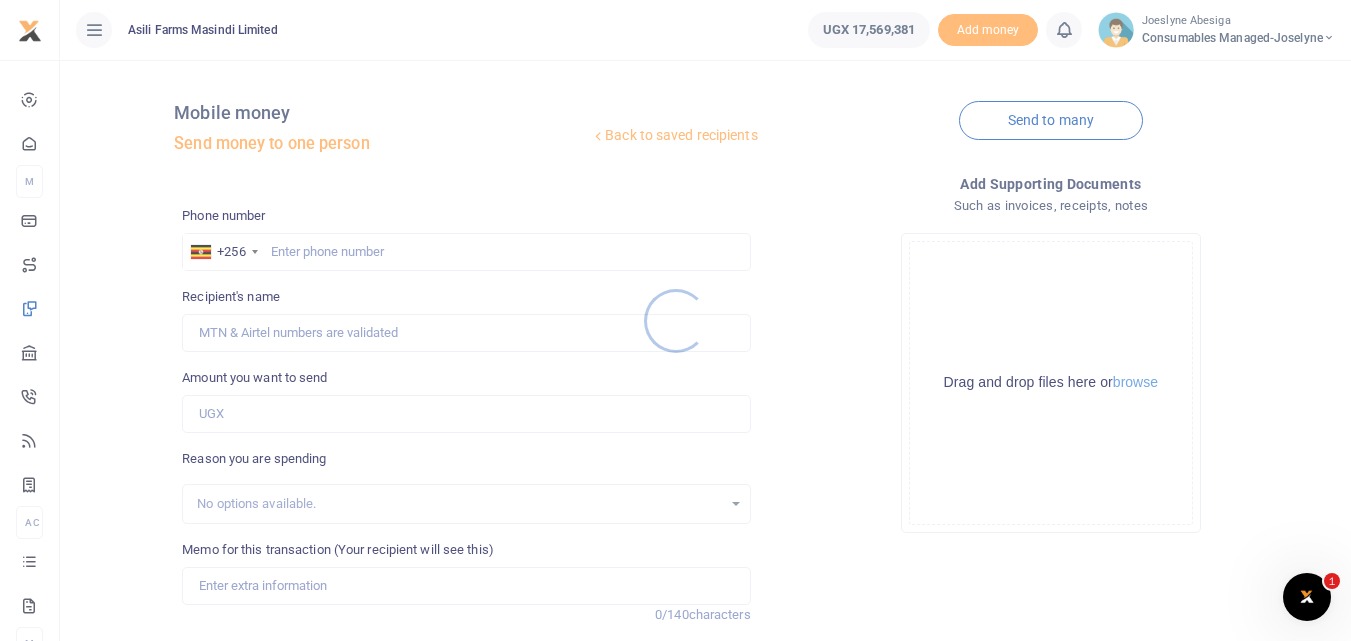 click at bounding box center (675, 320) 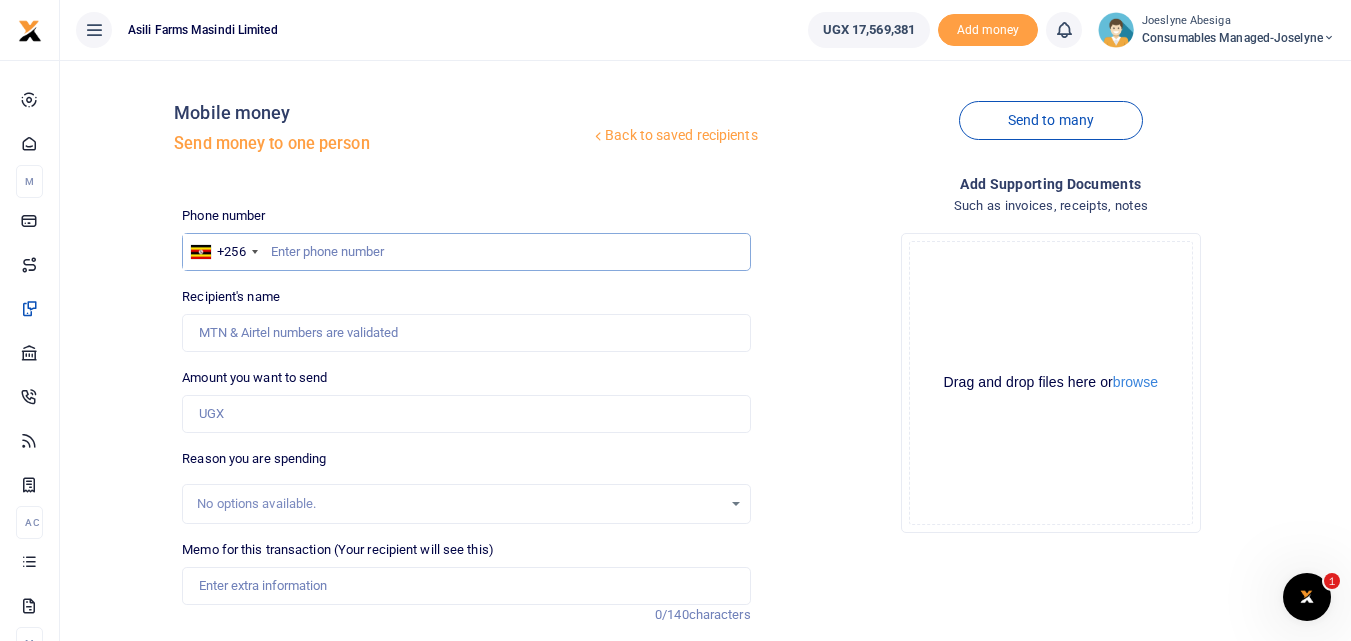 click at bounding box center (466, 252) 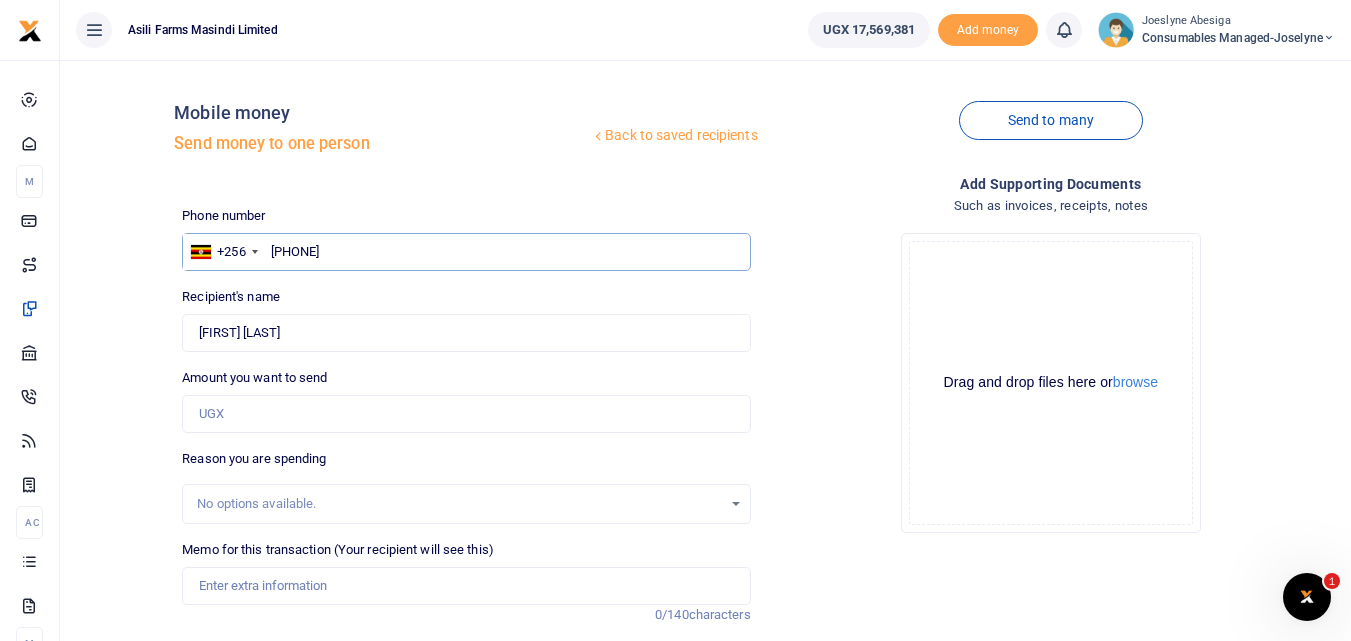 type on "[PHONE]" 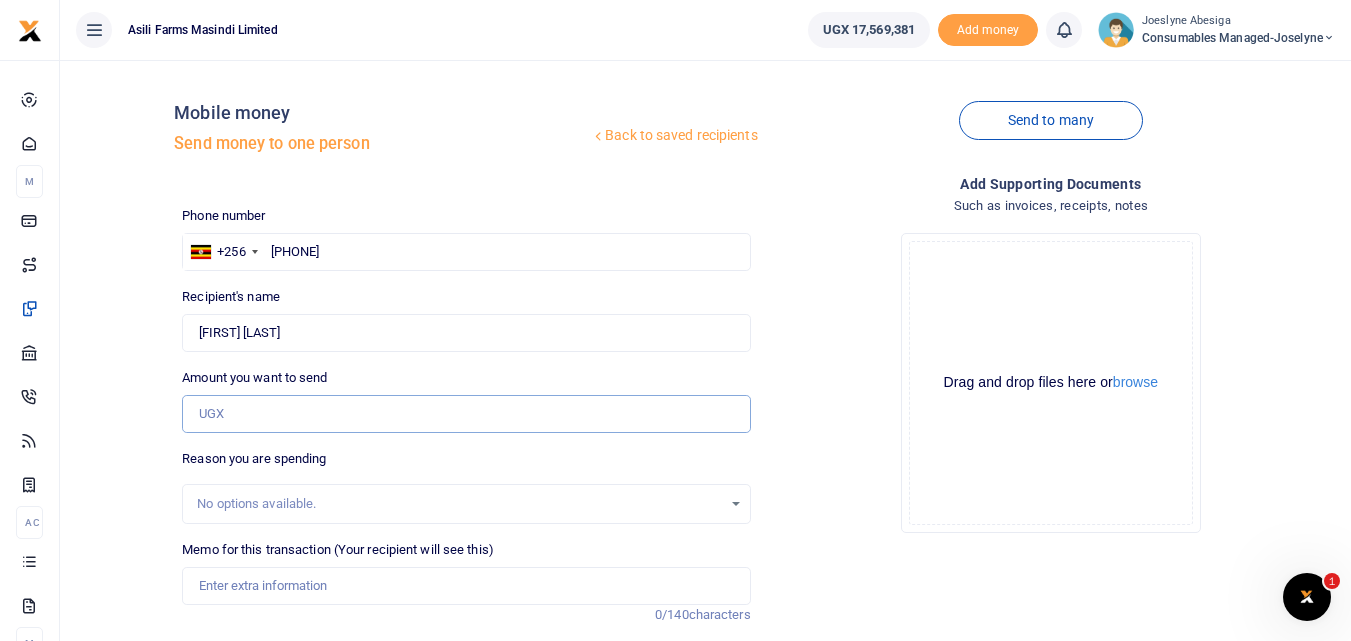 click on "Amount you want to send" at bounding box center [466, 414] 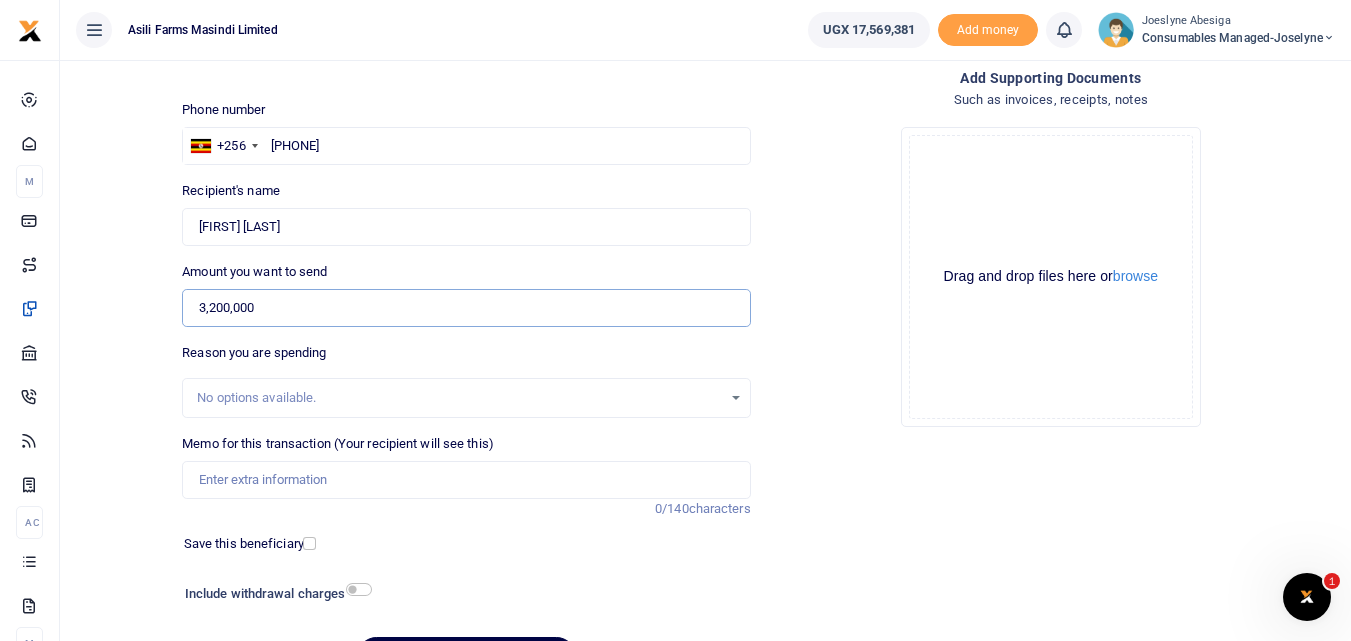 scroll, scrollTop: 115, scrollLeft: 0, axis: vertical 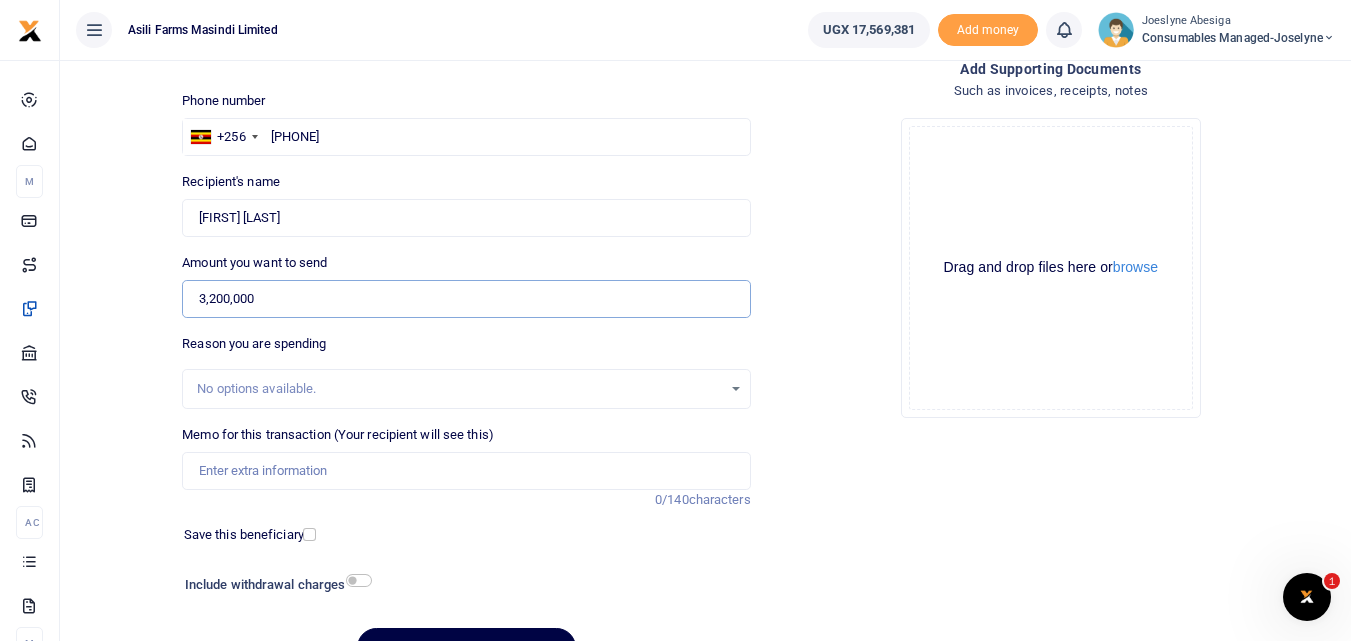 type on "3,200,000" 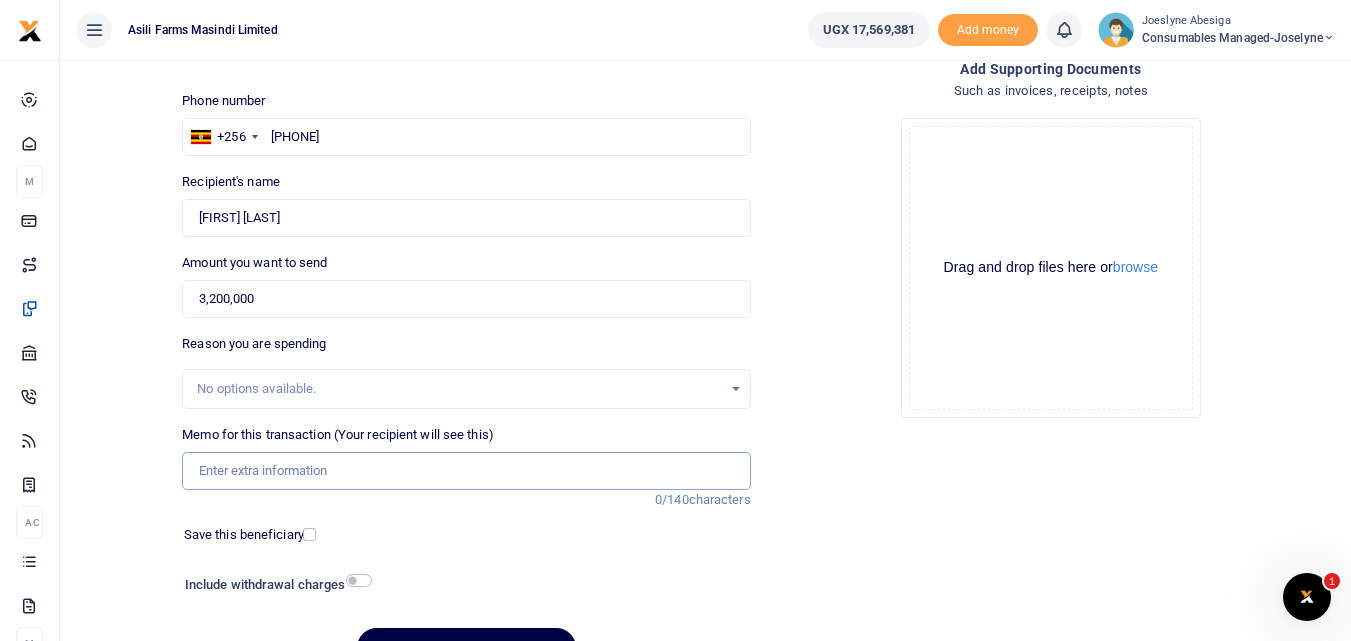 click on "Memo for this transaction (Your recipient will see this)" at bounding box center (466, 471) 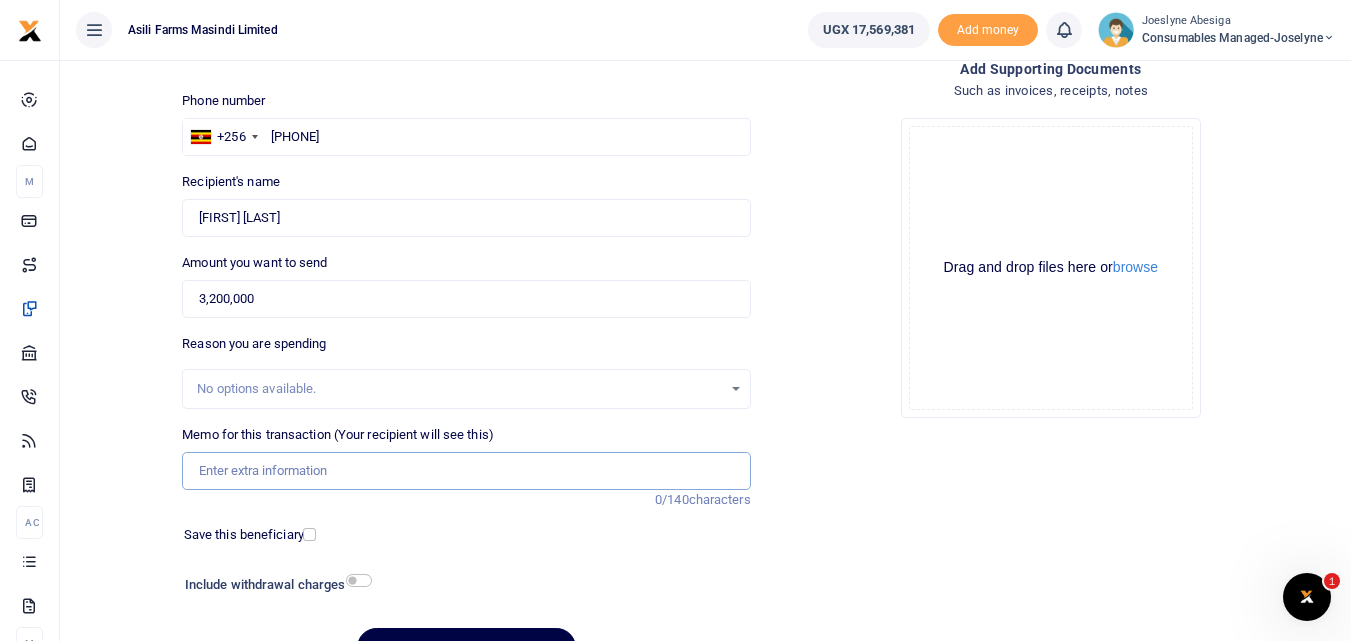 click on "Memo for this transaction (Your recipient will see this)" at bounding box center [466, 471] 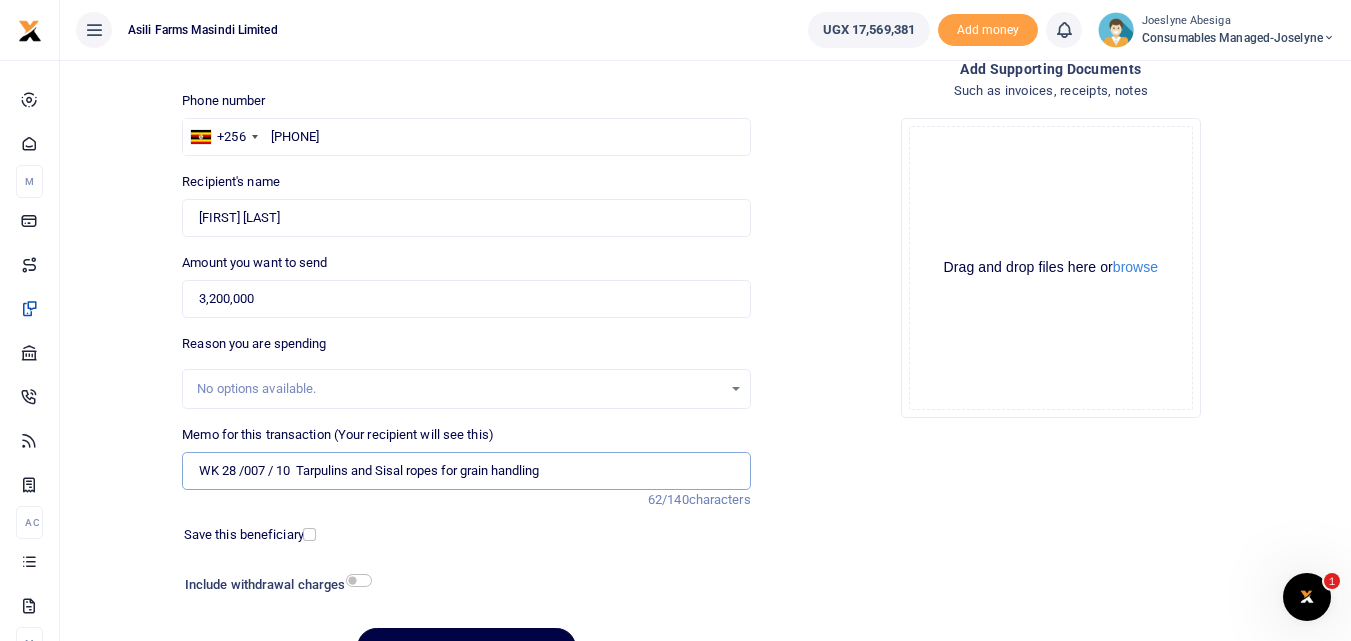 click on "WK 28 /007 / 10  Tarpulins and Sisal ropes for grain handling" at bounding box center (466, 471) 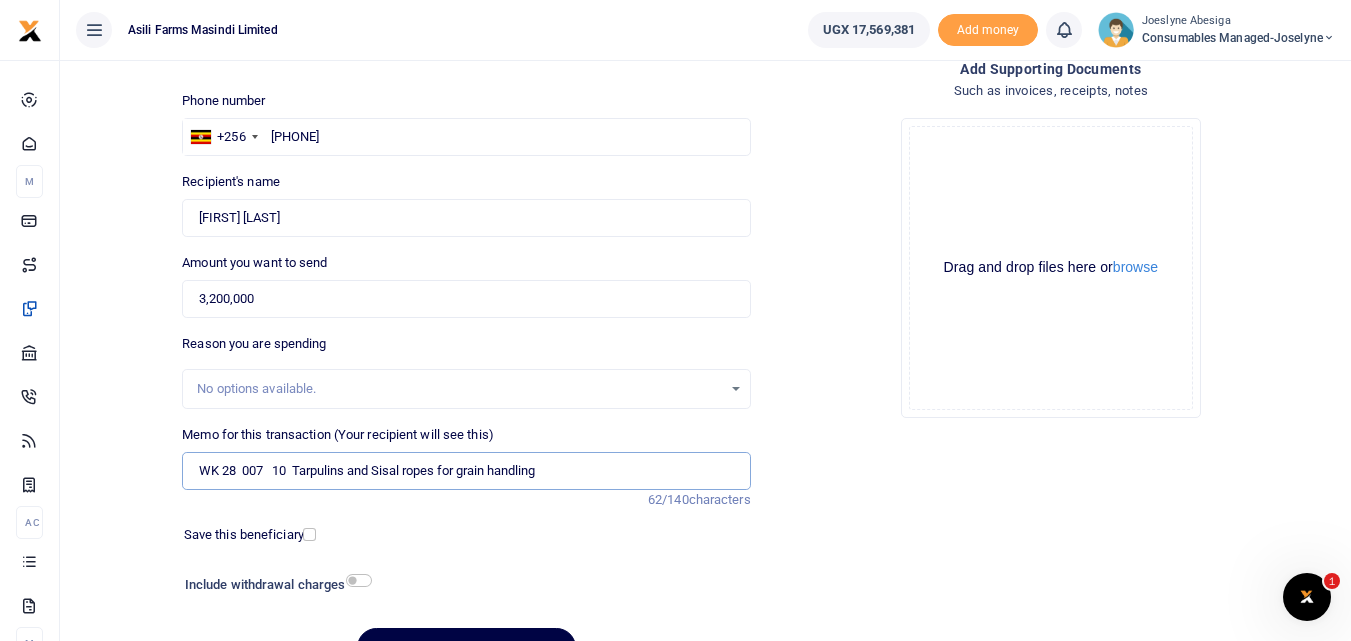 click on "WK 28  007   10  Tarpulins and Sisal ropes for grain handling" at bounding box center (466, 471) 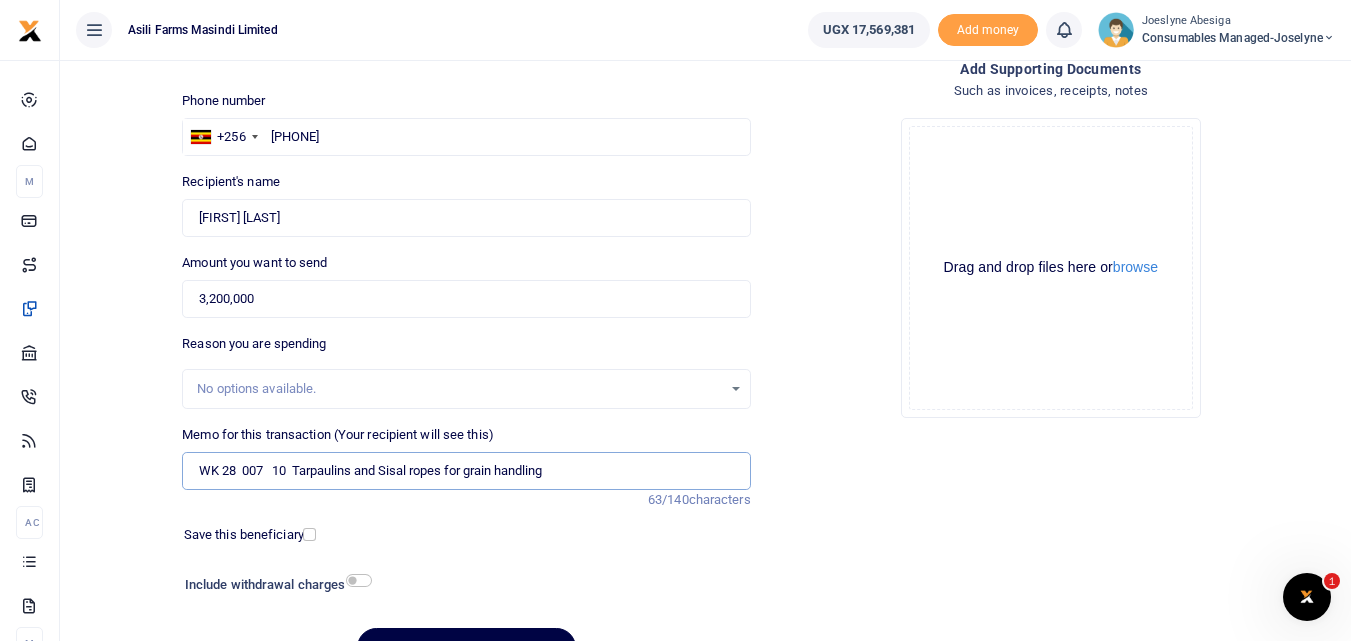scroll, scrollTop: 225, scrollLeft: 0, axis: vertical 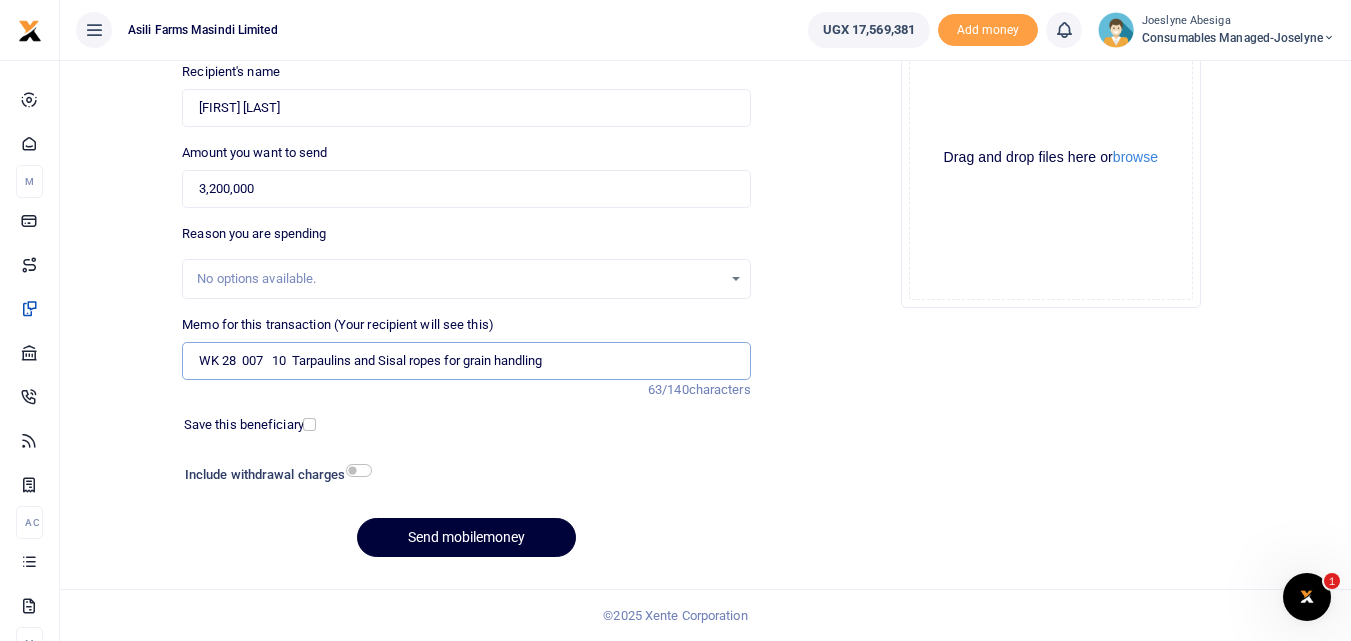 type on "WK 28  007   10  Tarpaulins and Sisal ropes for grain handling" 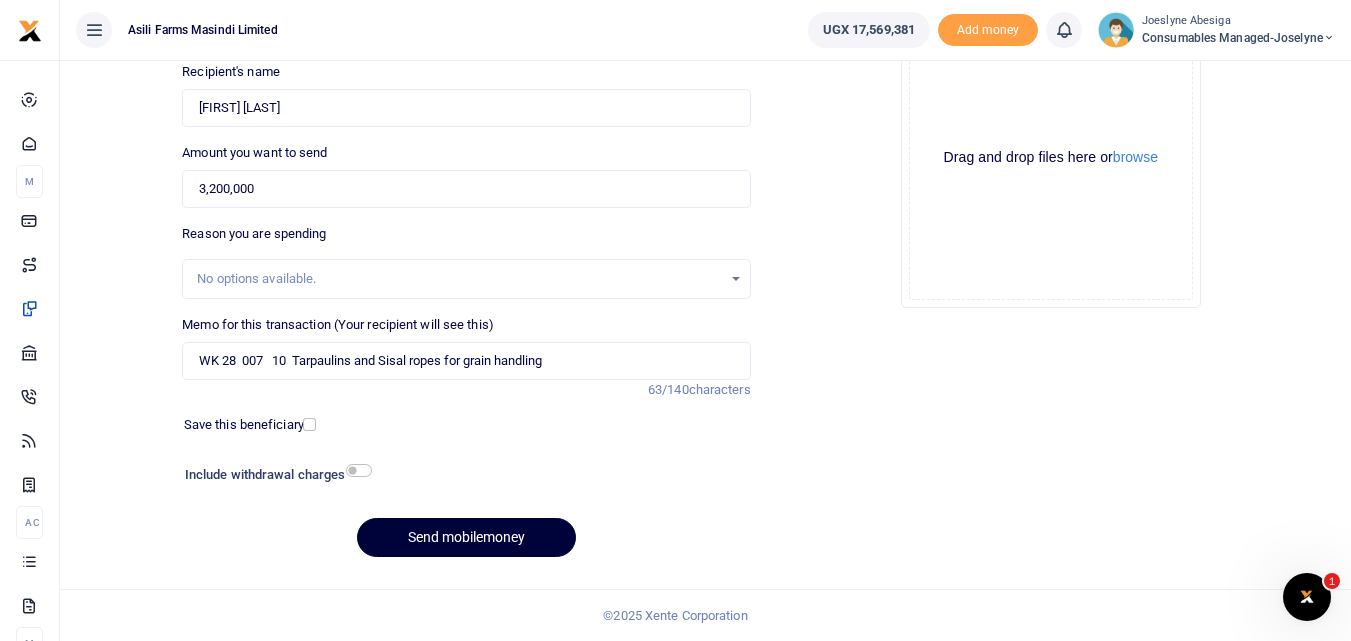 click on "Send mobilemoney" at bounding box center [466, 537] 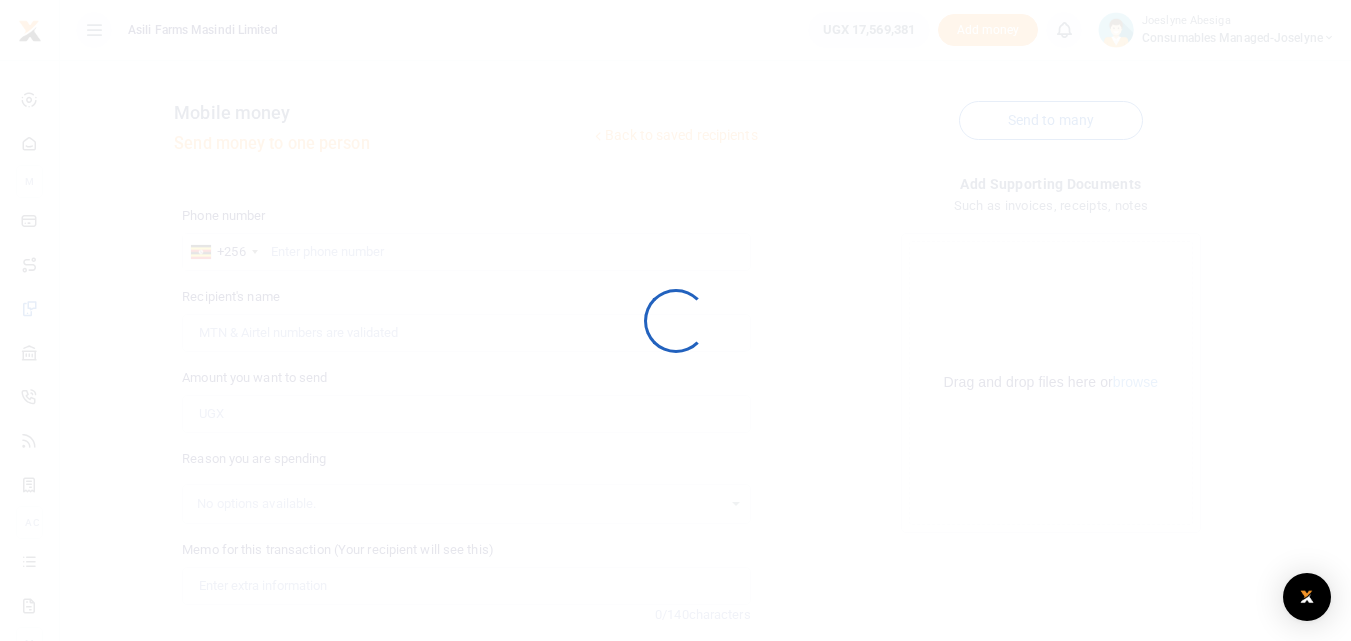 scroll, scrollTop: 225, scrollLeft: 0, axis: vertical 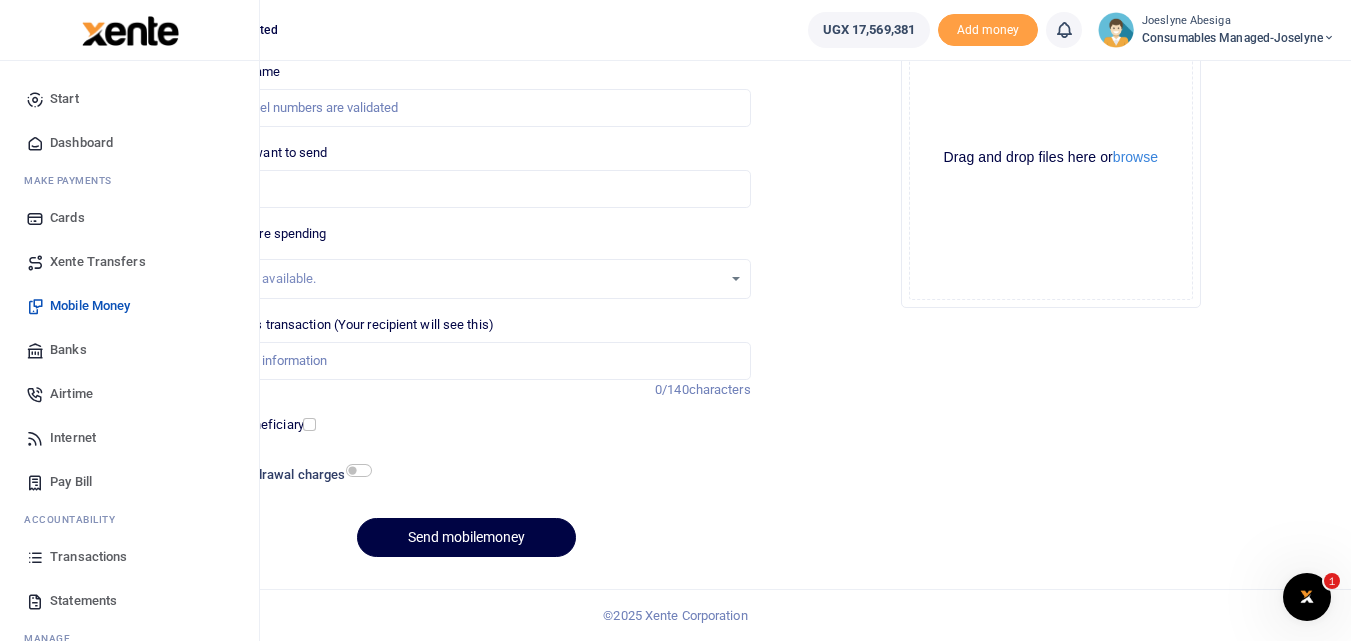 click at bounding box center (35, 557) 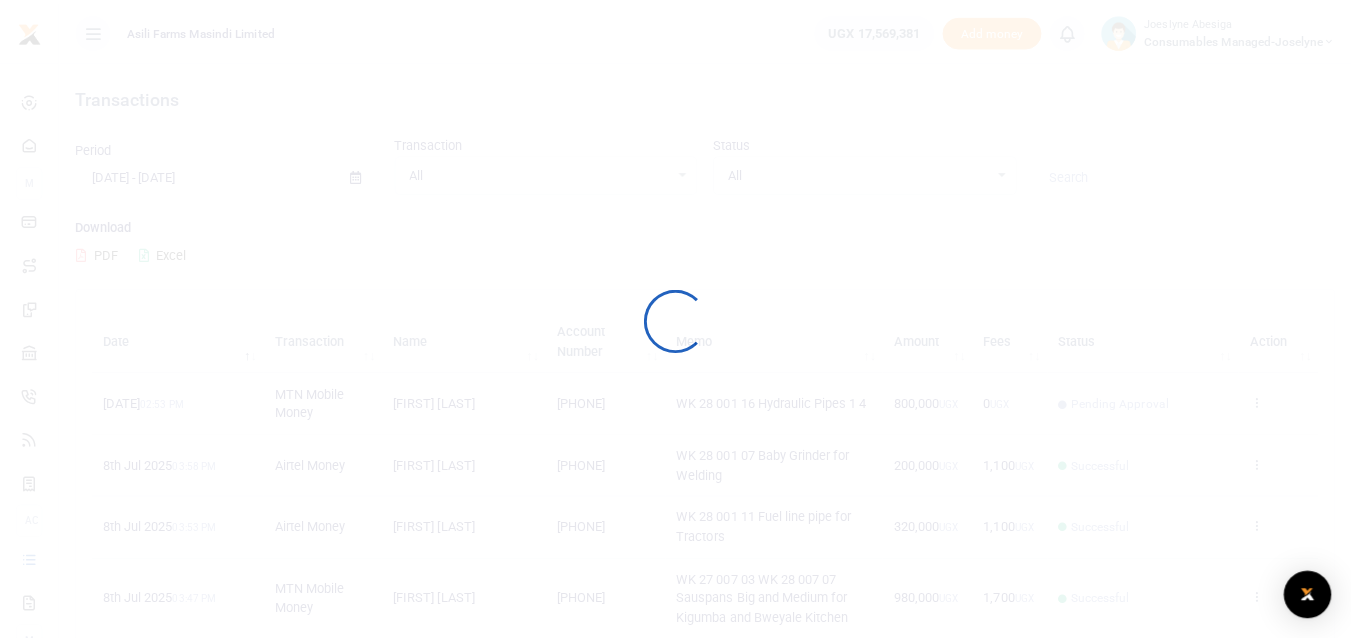 scroll, scrollTop: 0, scrollLeft: 0, axis: both 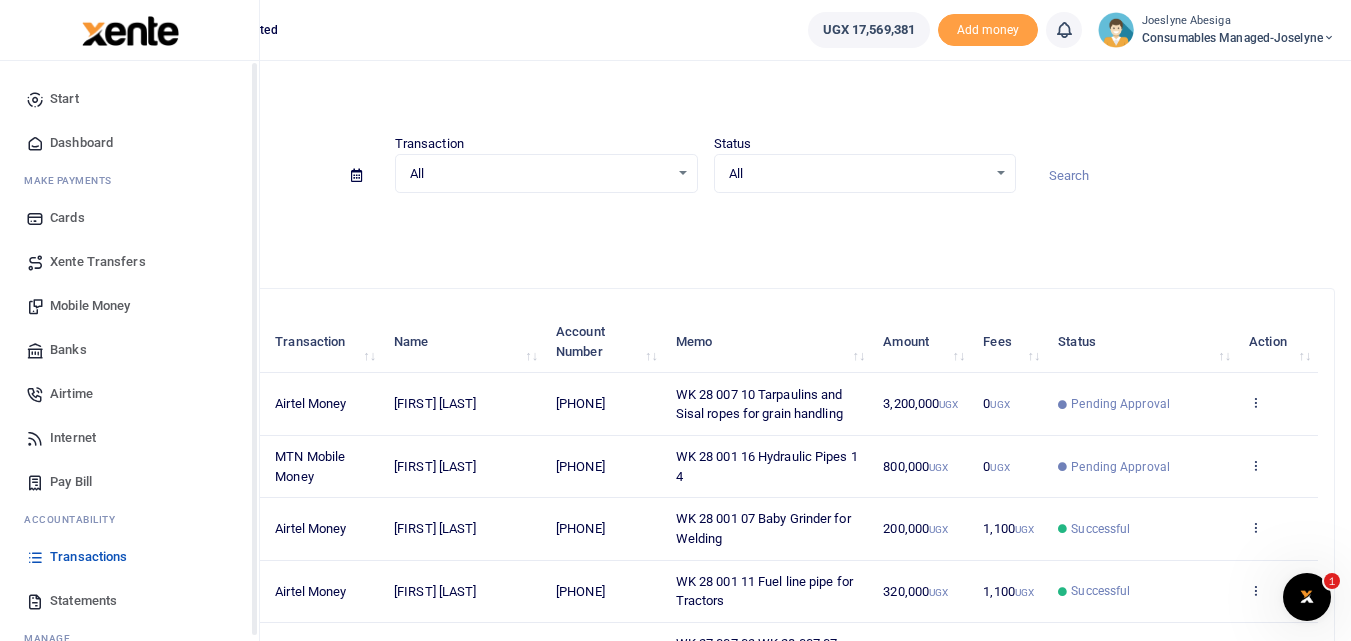 click on "Mobile Money" at bounding box center [90, 306] 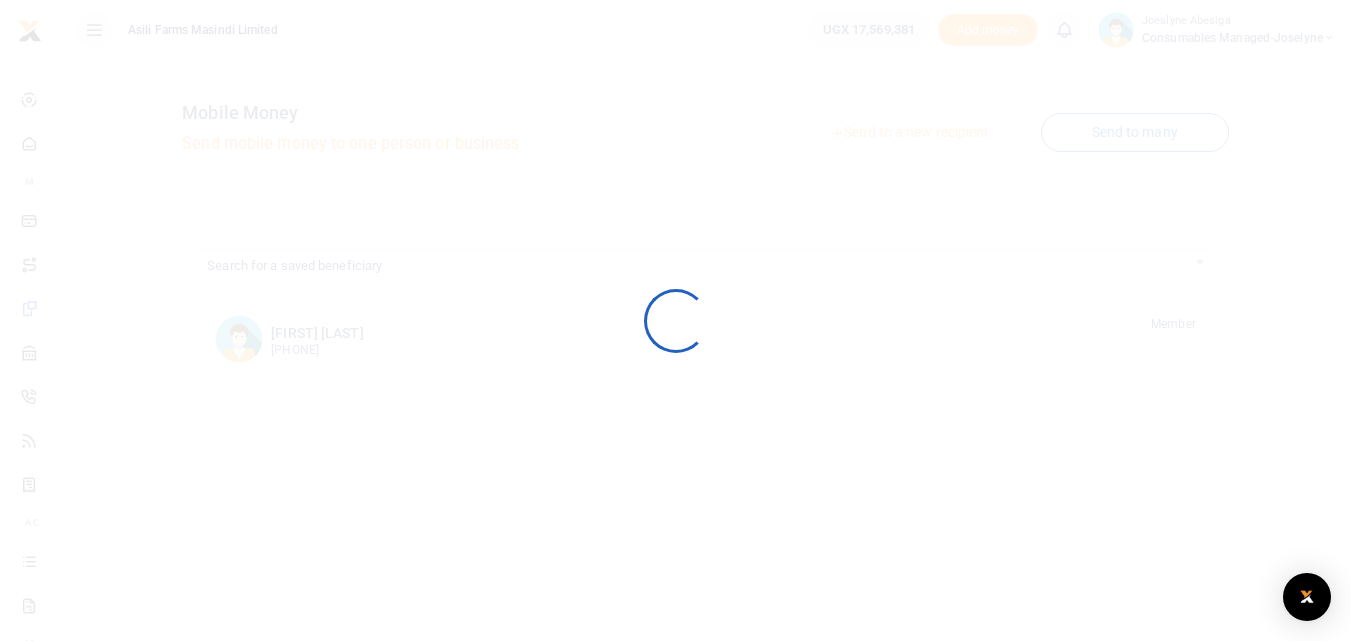 scroll, scrollTop: 0, scrollLeft: 0, axis: both 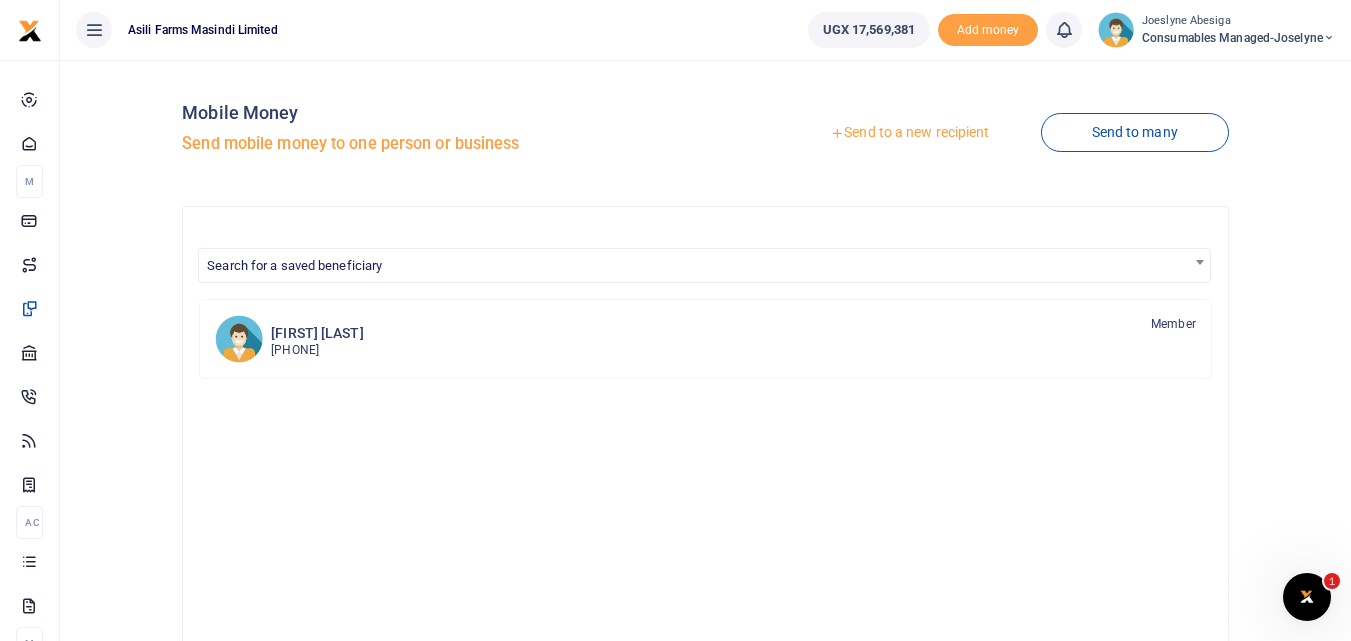 click on "Send to a new recipient" at bounding box center [909, 133] 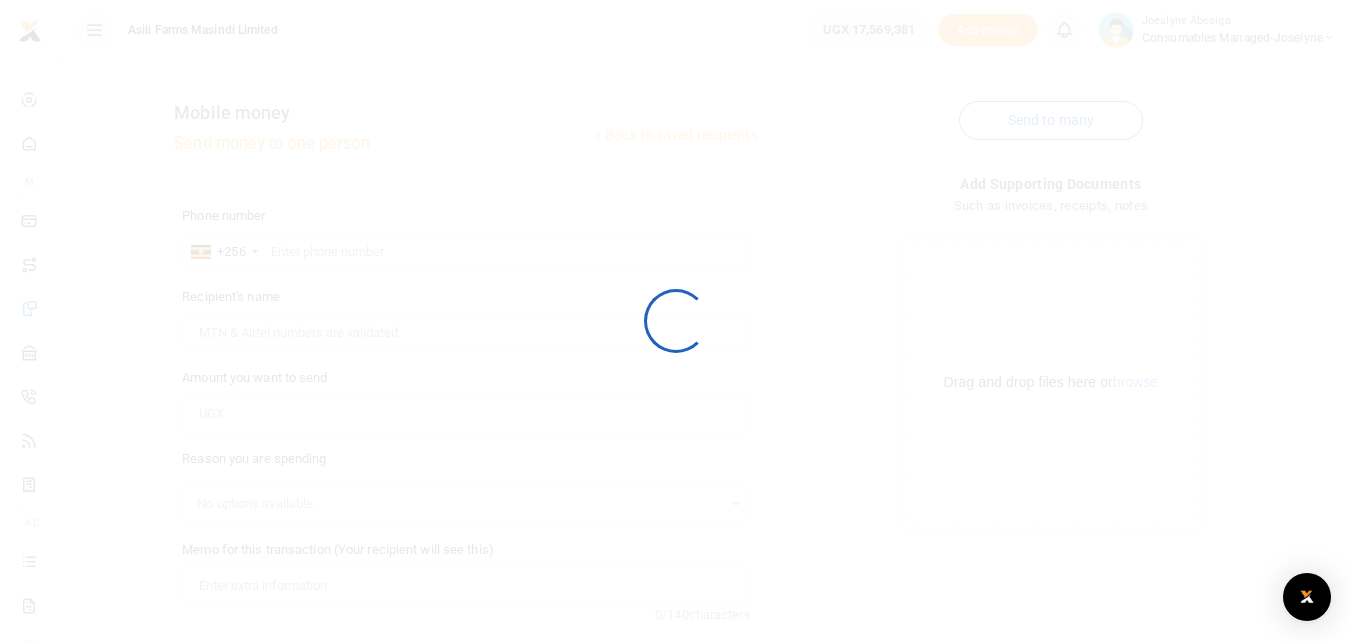 scroll, scrollTop: 0, scrollLeft: 0, axis: both 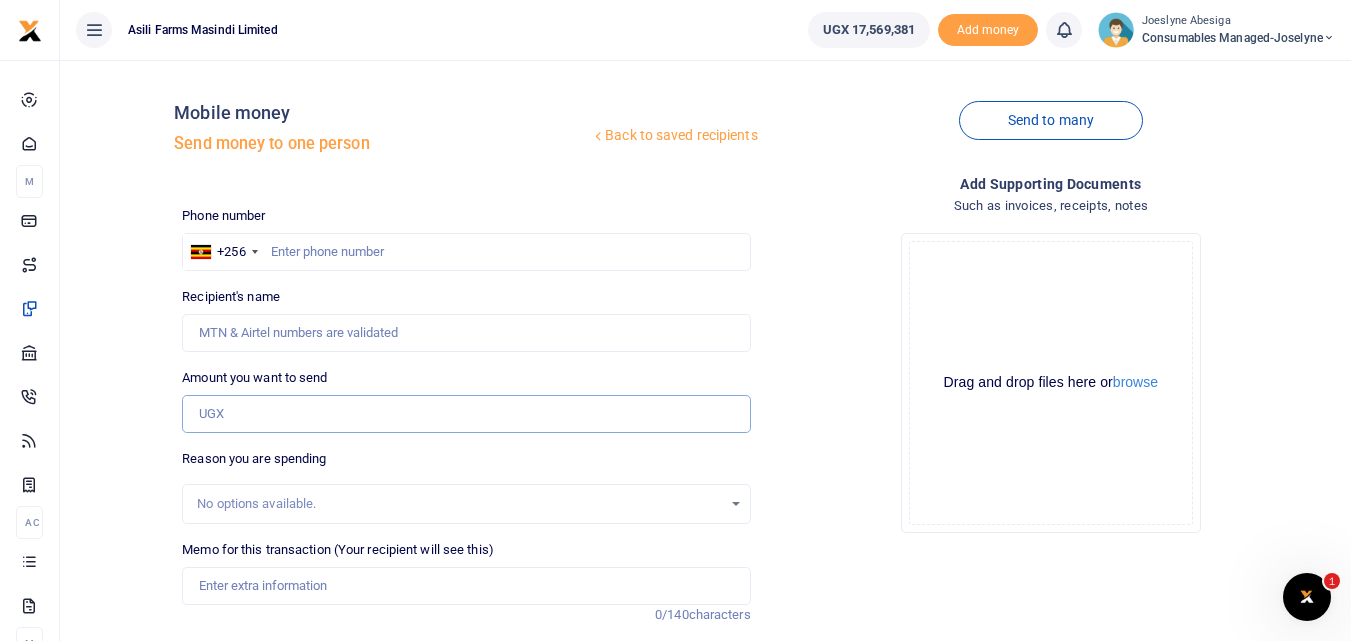 click on "Amount you want to send" at bounding box center [466, 414] 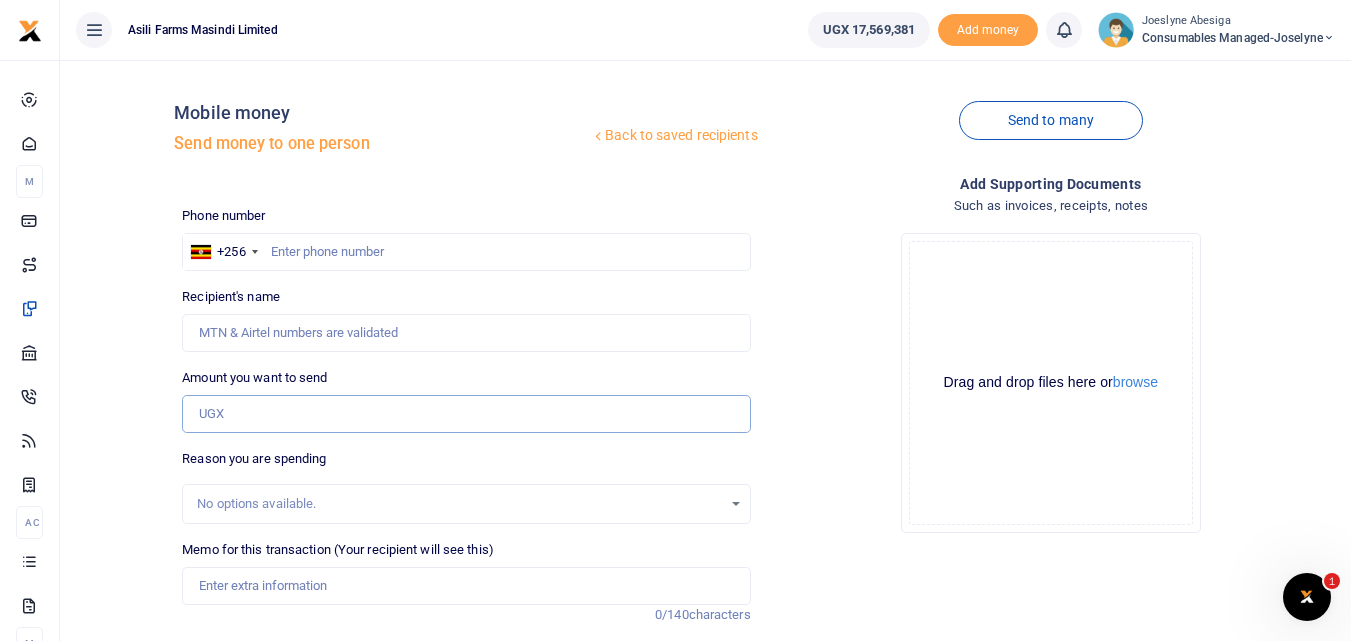 paste on "WK 28 /004 / 14" 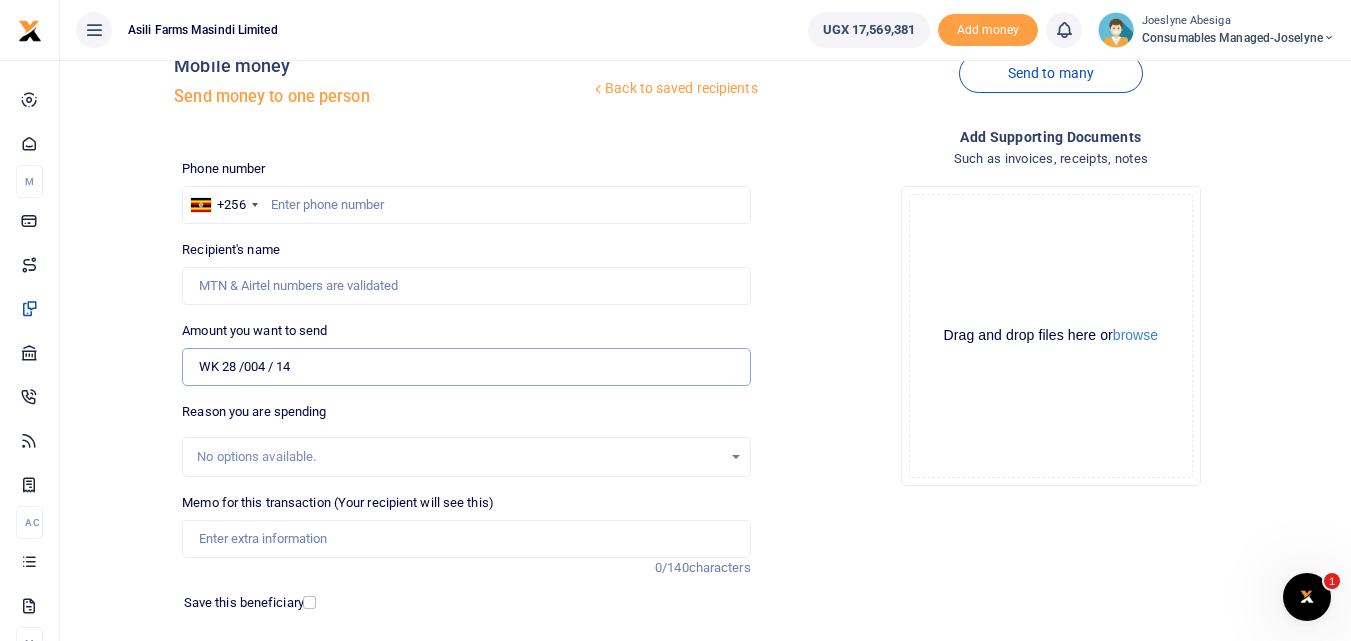 scroll, scrollTop: 102, scrollLeft: 0, axis: vertical 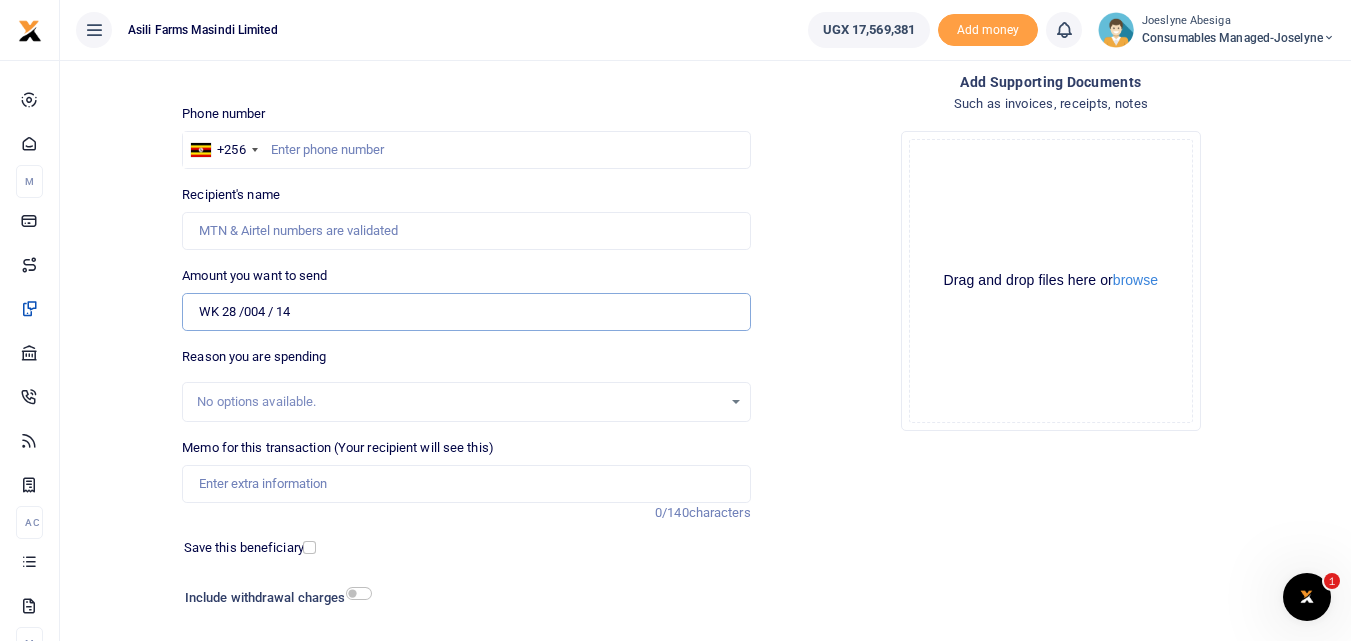 type on "WK 28 /004 / 14" 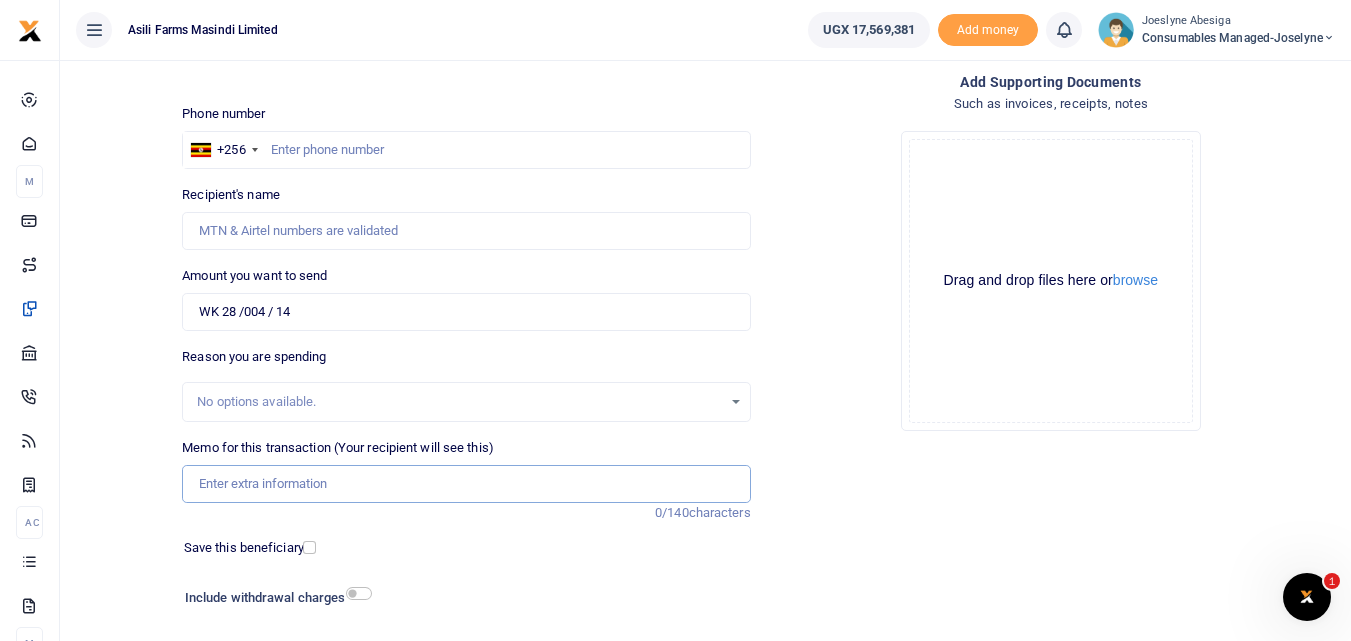 click on "Memo for this transaction (Your recipient will see this)" at bounding box center [466, 484] 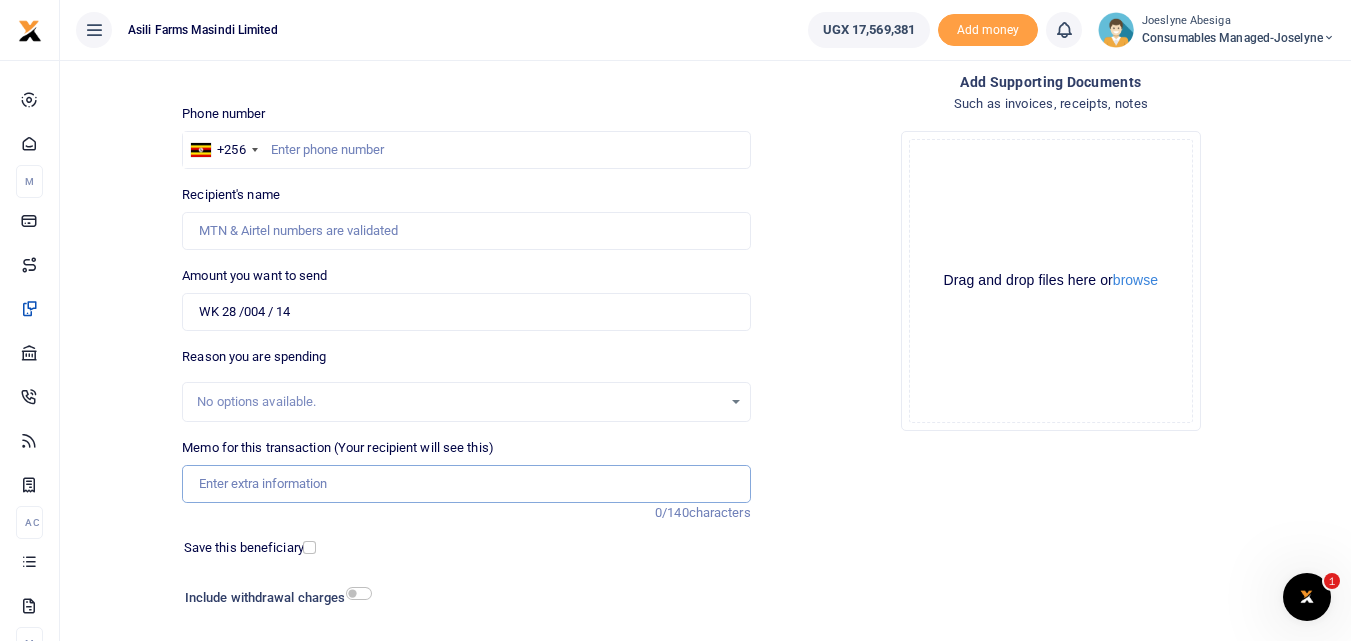 paste on "WK 28 /004 / 14" 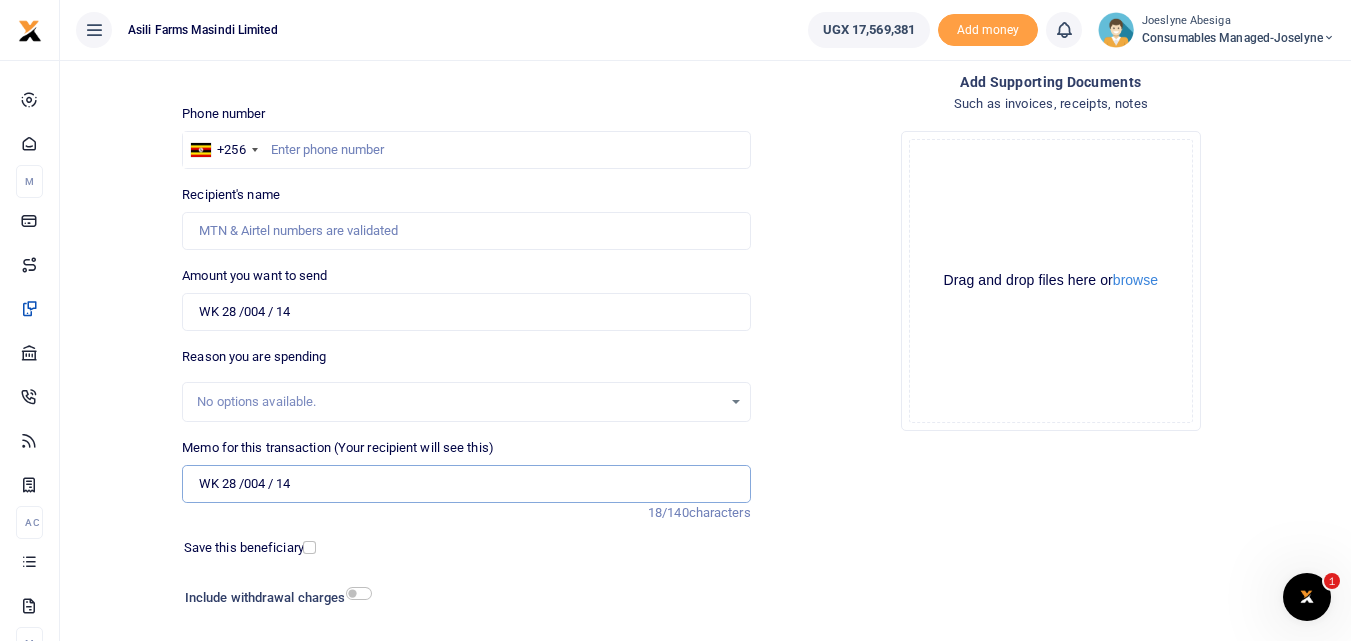 paste on "Construction of Tinus Office at the Workshop" 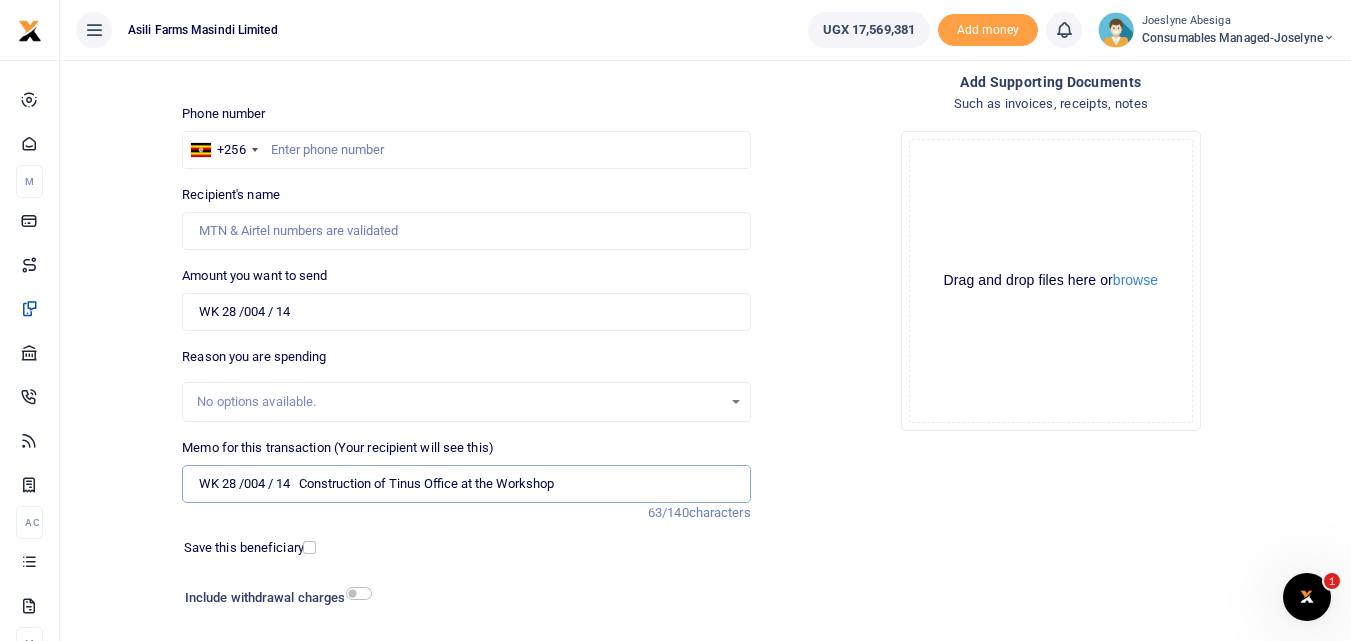 click on "WK 28 /004 / 14   Construction of Tinus Office at the Workshop" at bounding box center (466, 484) 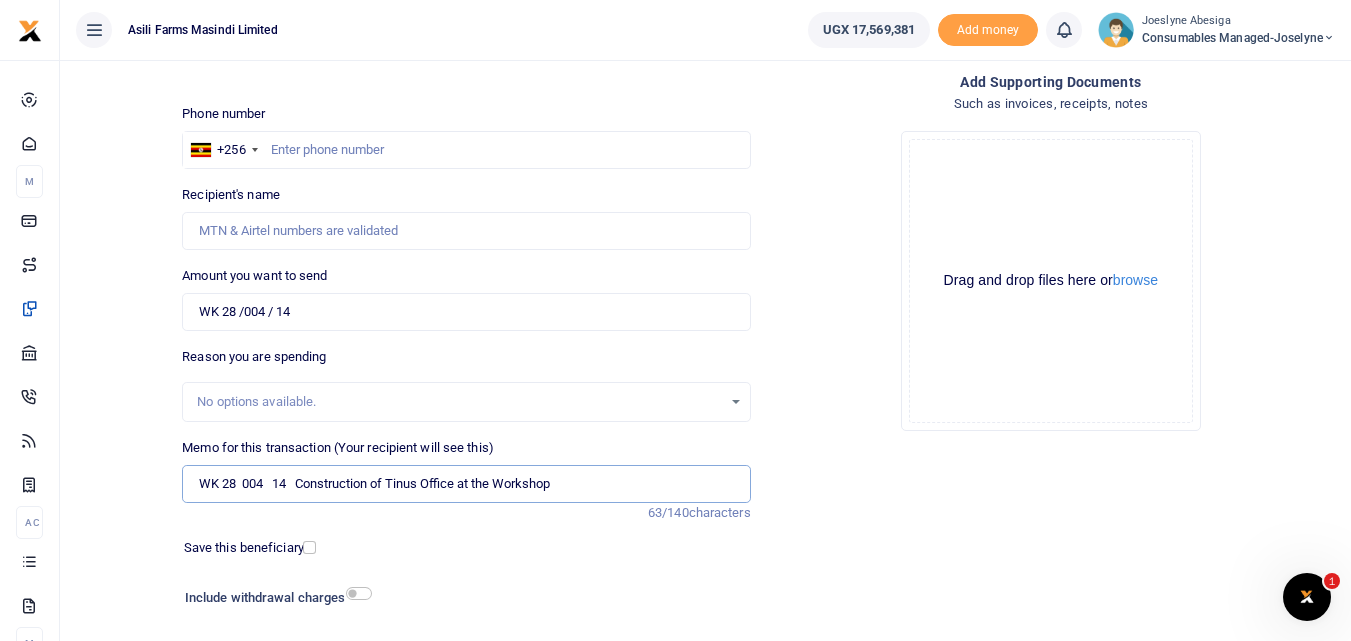 type on "WK 28  004   14   Construction of Tinus Office at the Workshop" 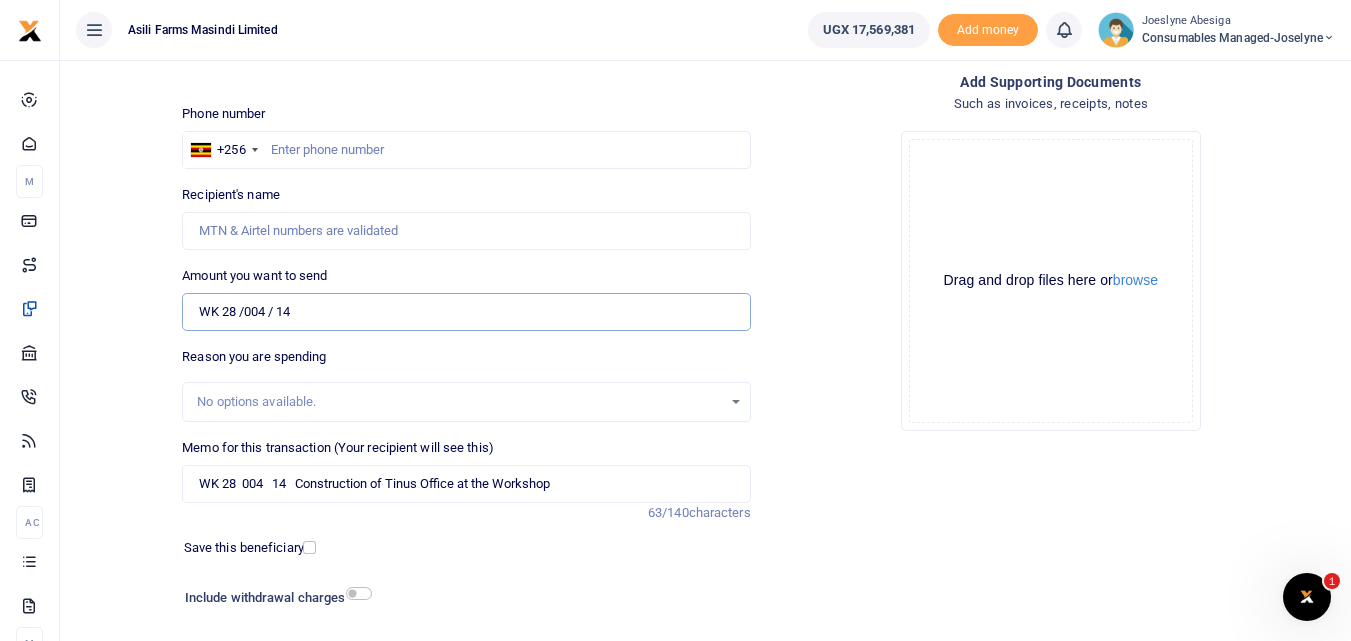 click on "WK 28 /004 / 14" at bounding box center [466, 312] 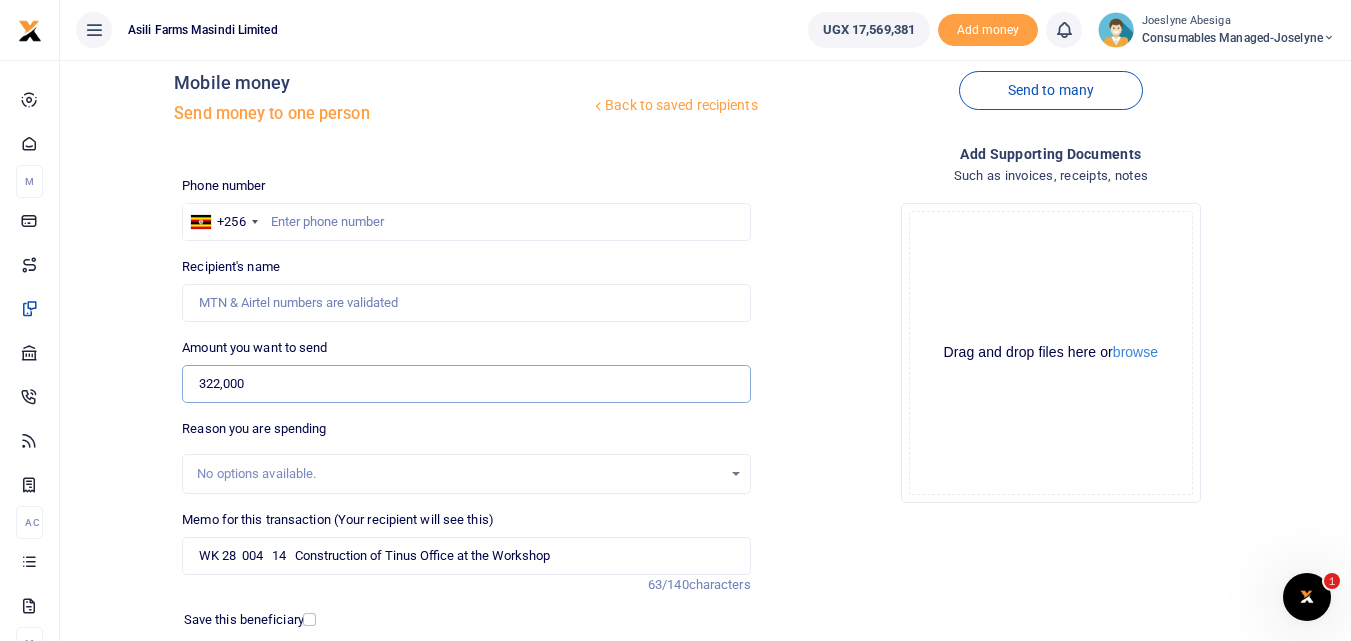 scroll, scrollTop: 0, scrollLeft: 0, axis: both 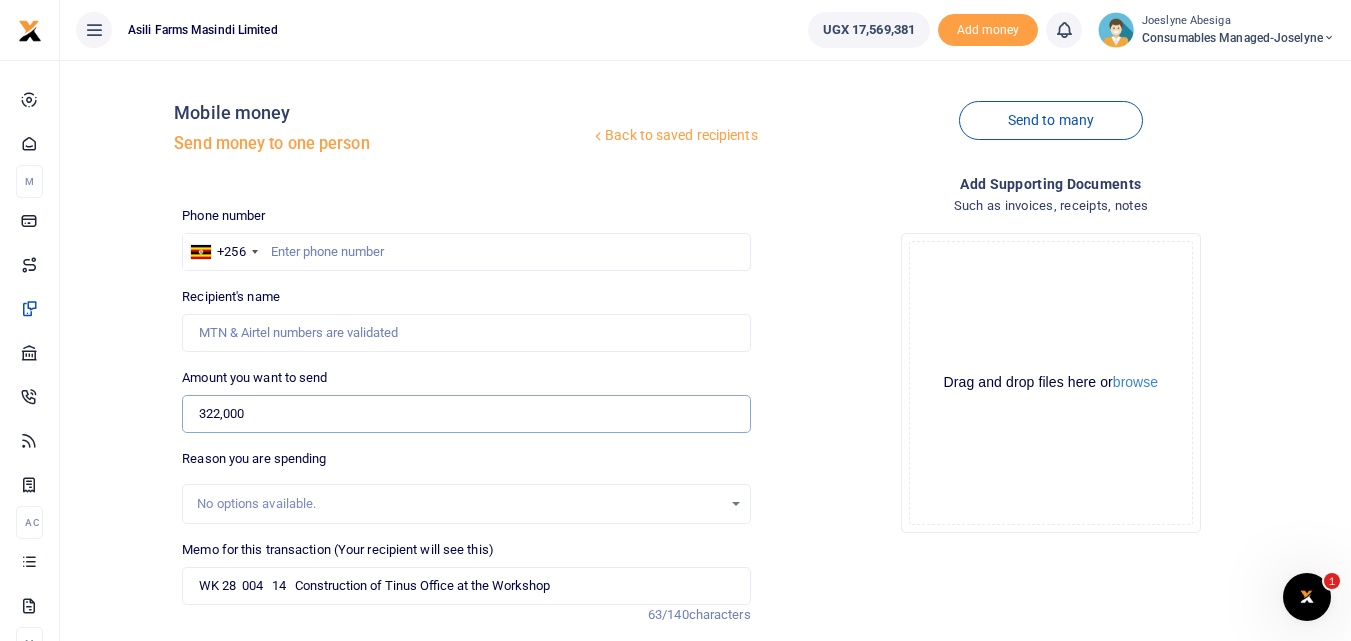 type on "322,000" 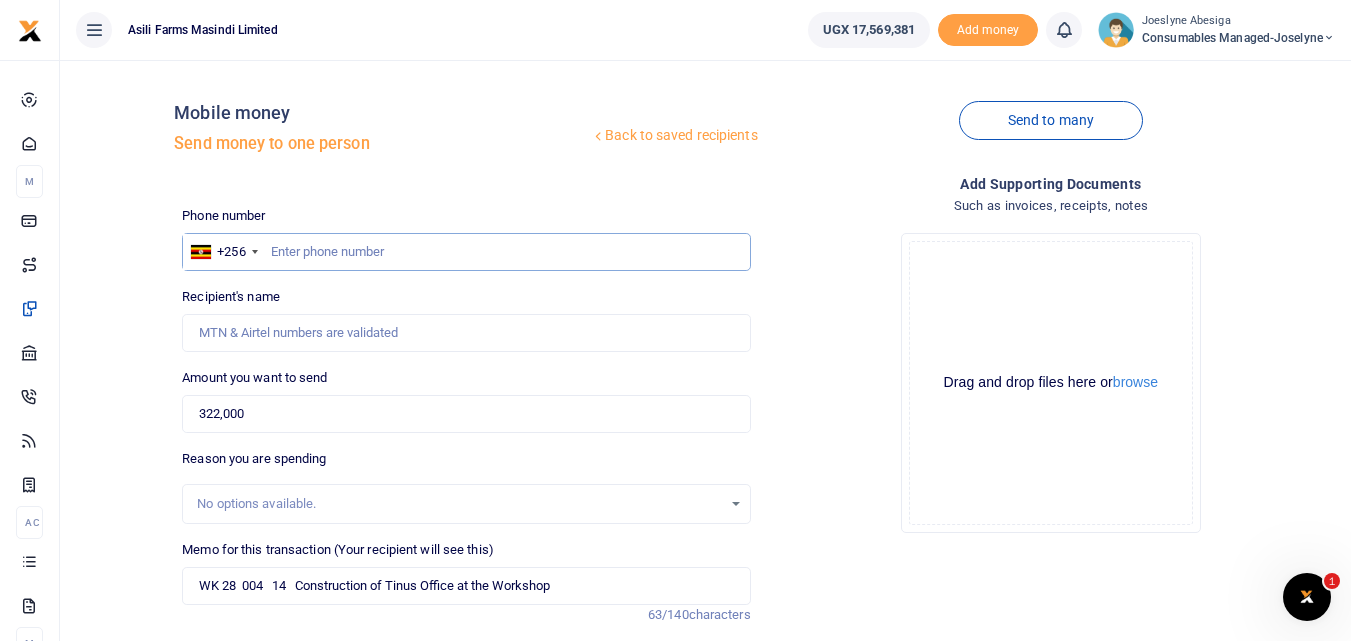 click at bounding box center (466, 252) 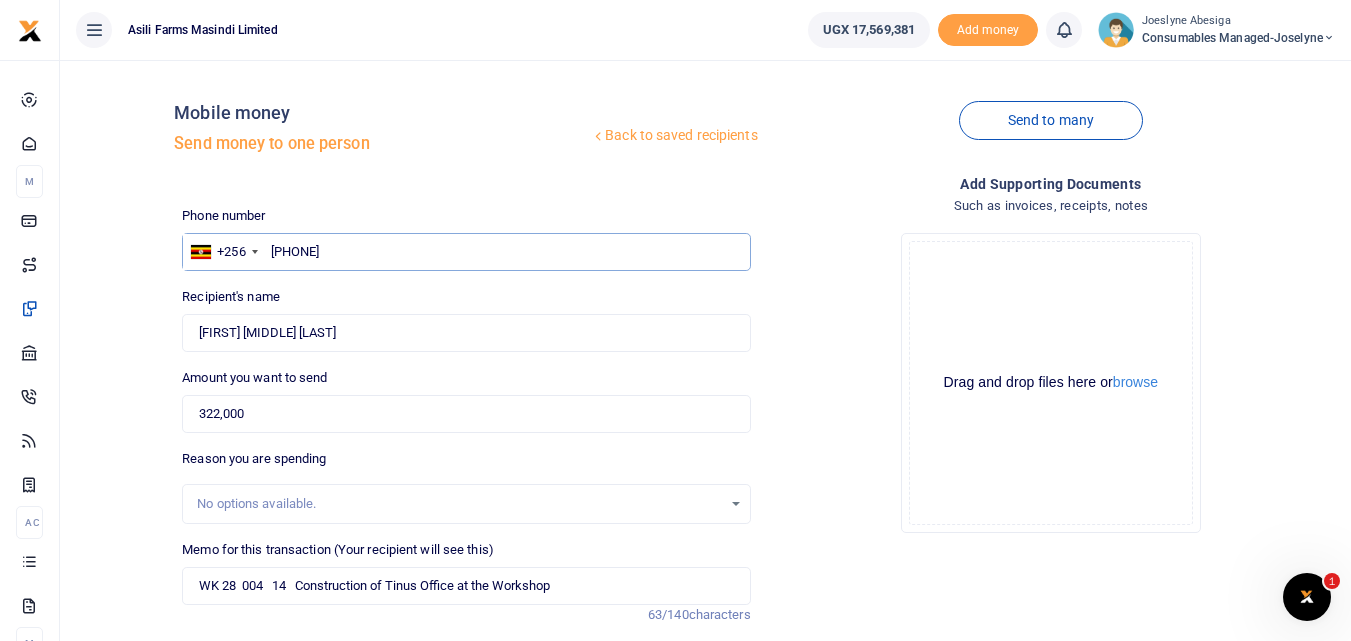 type on "776796975" 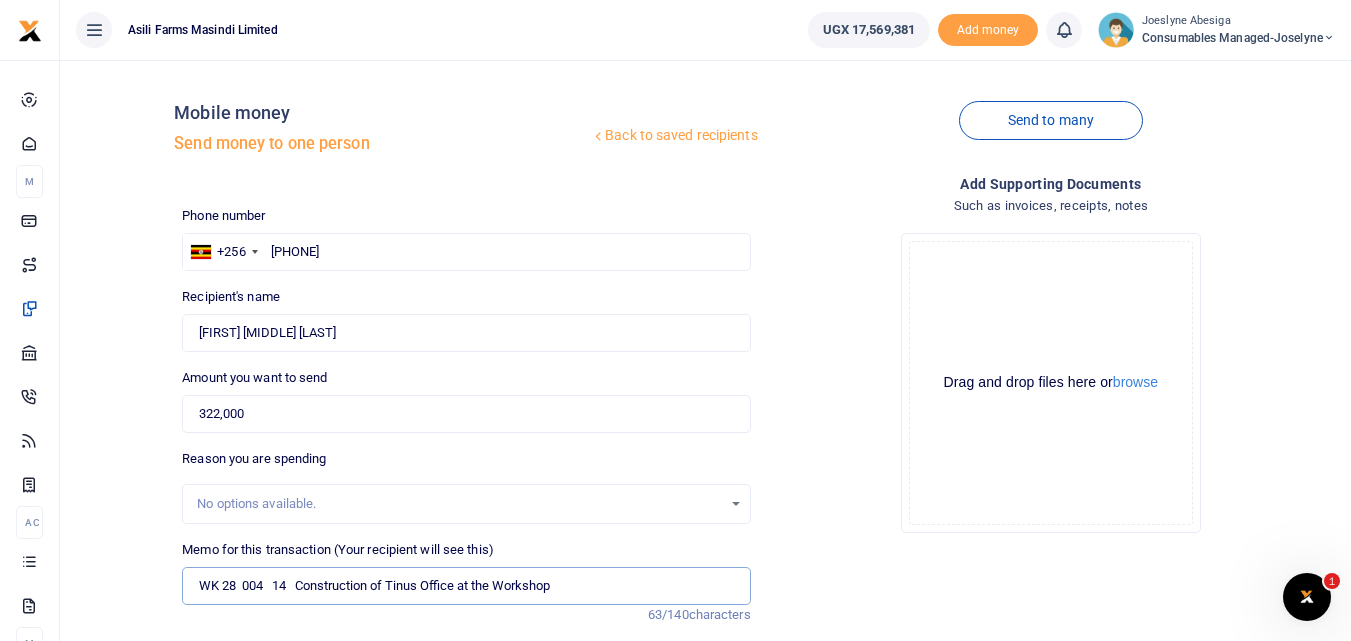 click on "WK 28  004   14   Construction of Tinus Office at the Workshop" at bounding box center (466, 586) 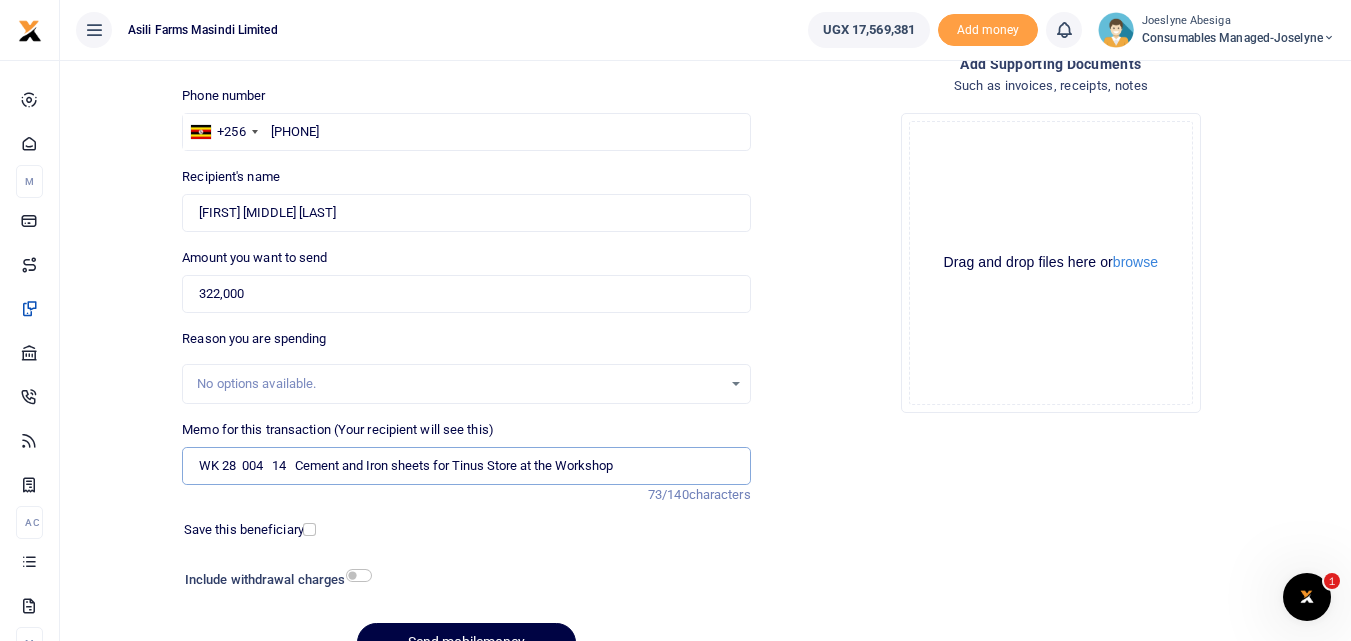 scroll, scrollTop: 156, scrollLeft: 0, axis: vertical 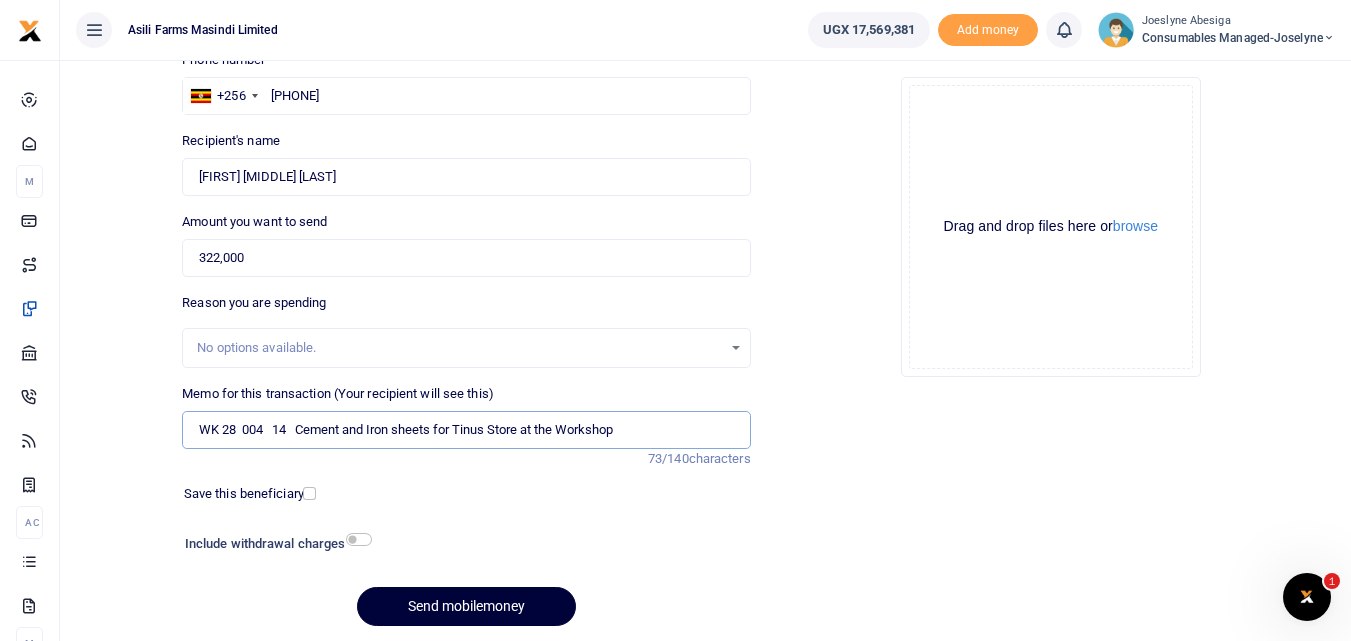 type on "WK 28  004   14   Cement and Iron sheets for Tinus Store at the Workshop" 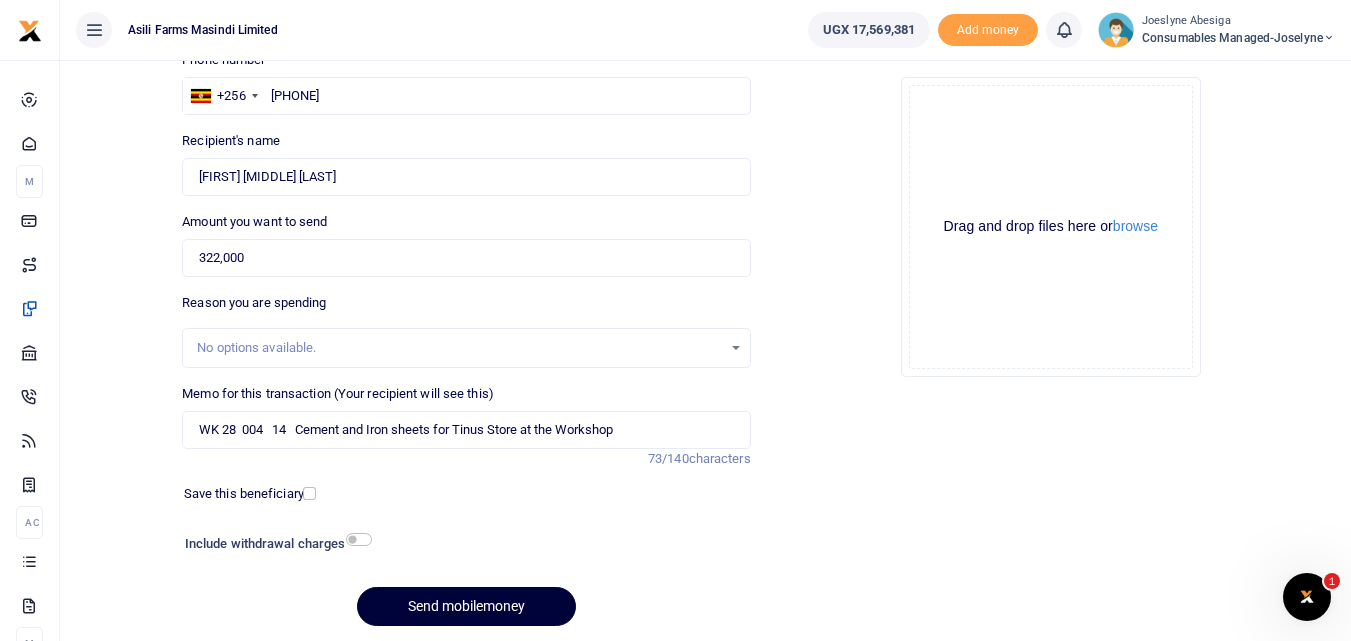 click on "Send mobilemoney" at bounding box center [466, 606] 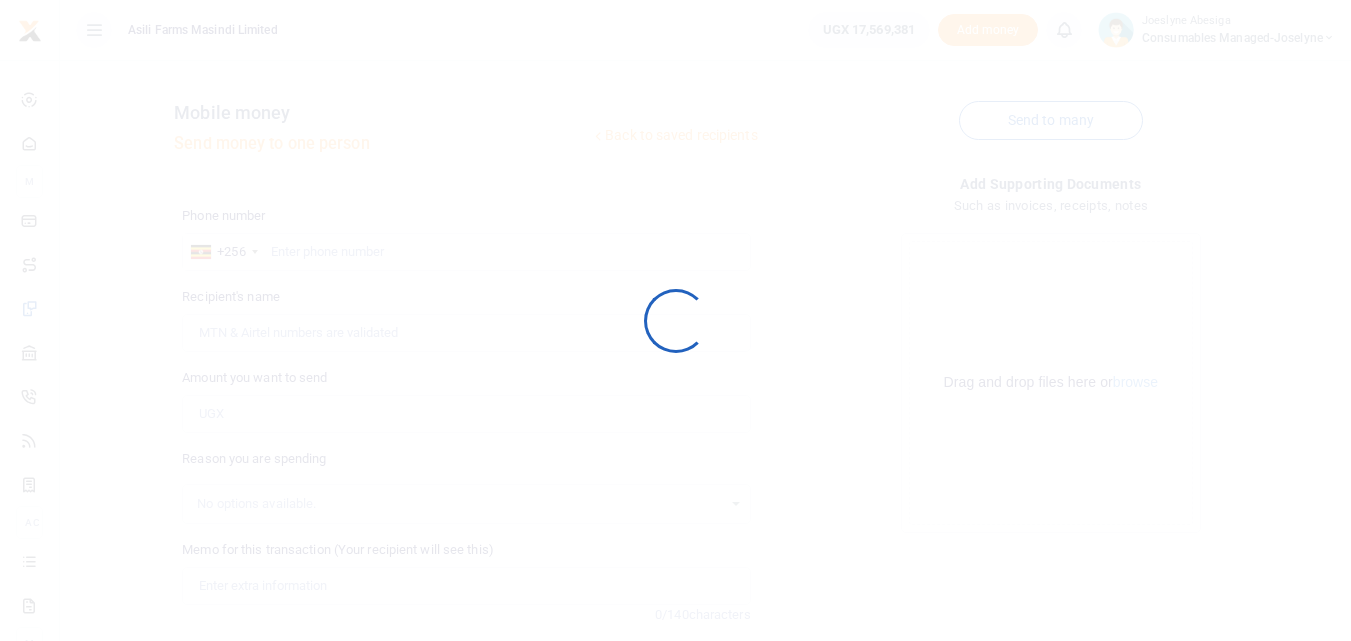 scroll, scrollTop: 156, scrollLeft: 0, axis: vertical 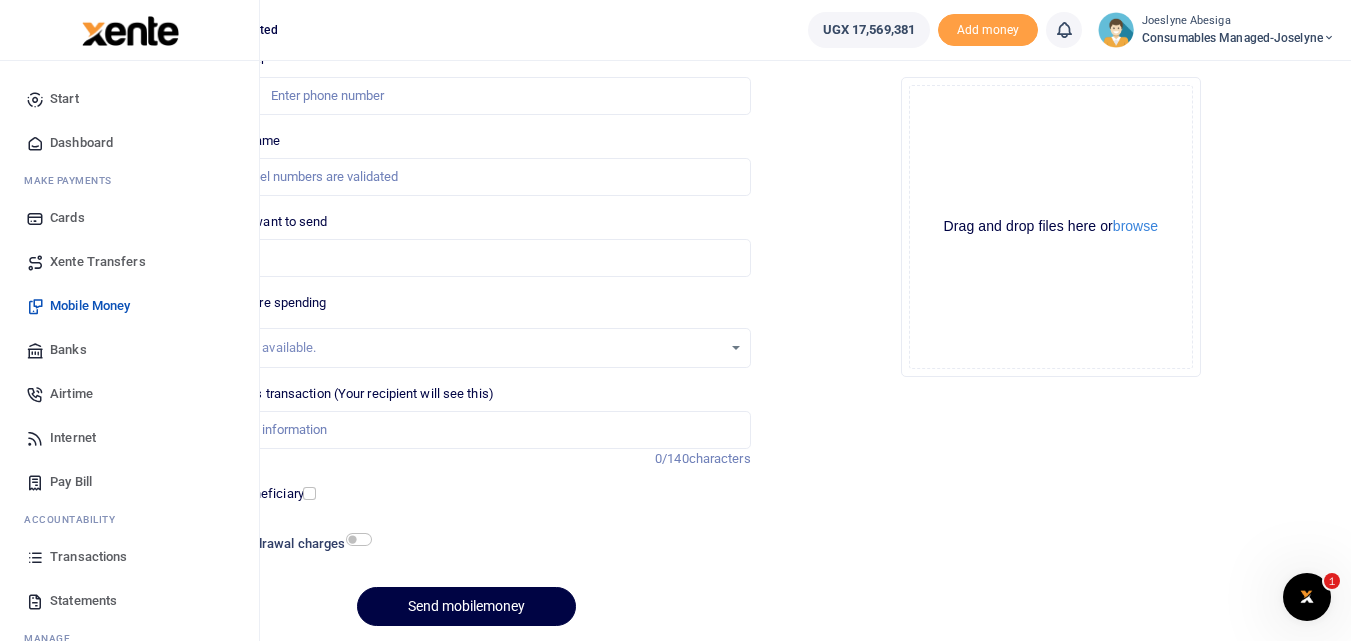 click at bounding box center [35, 557] 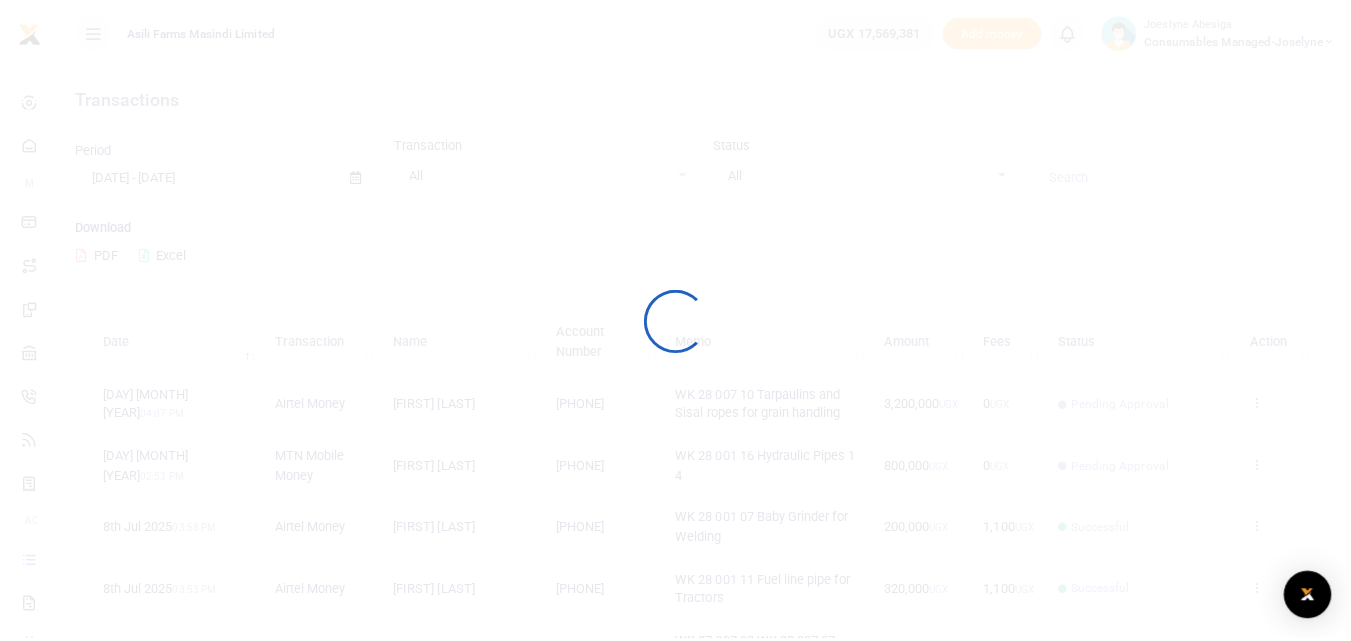 scroll, scrollTop: 0, scrollLeft: 0, axis: both 